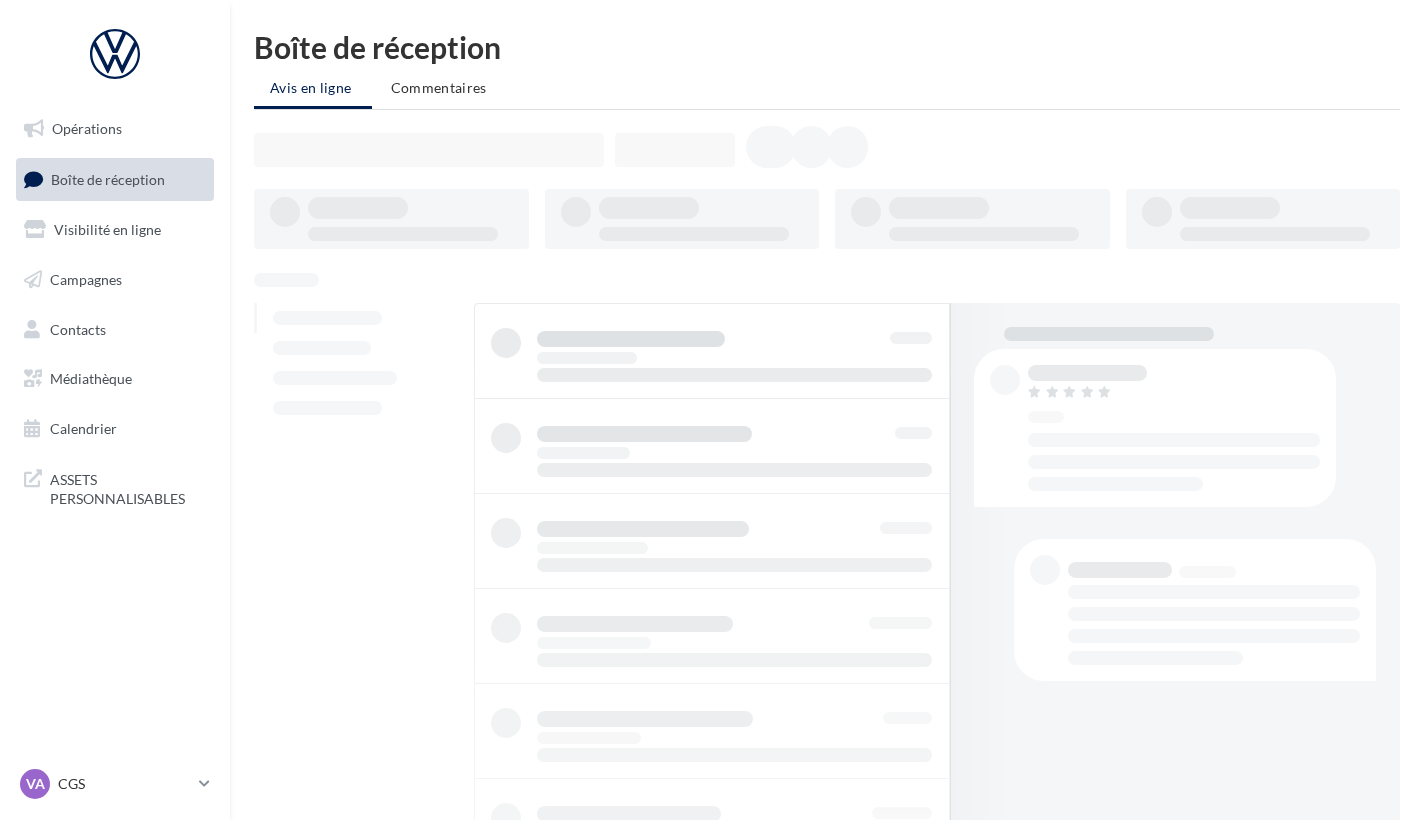 scroll, scrollTop: 0, scrollLeft: 0, axis: both 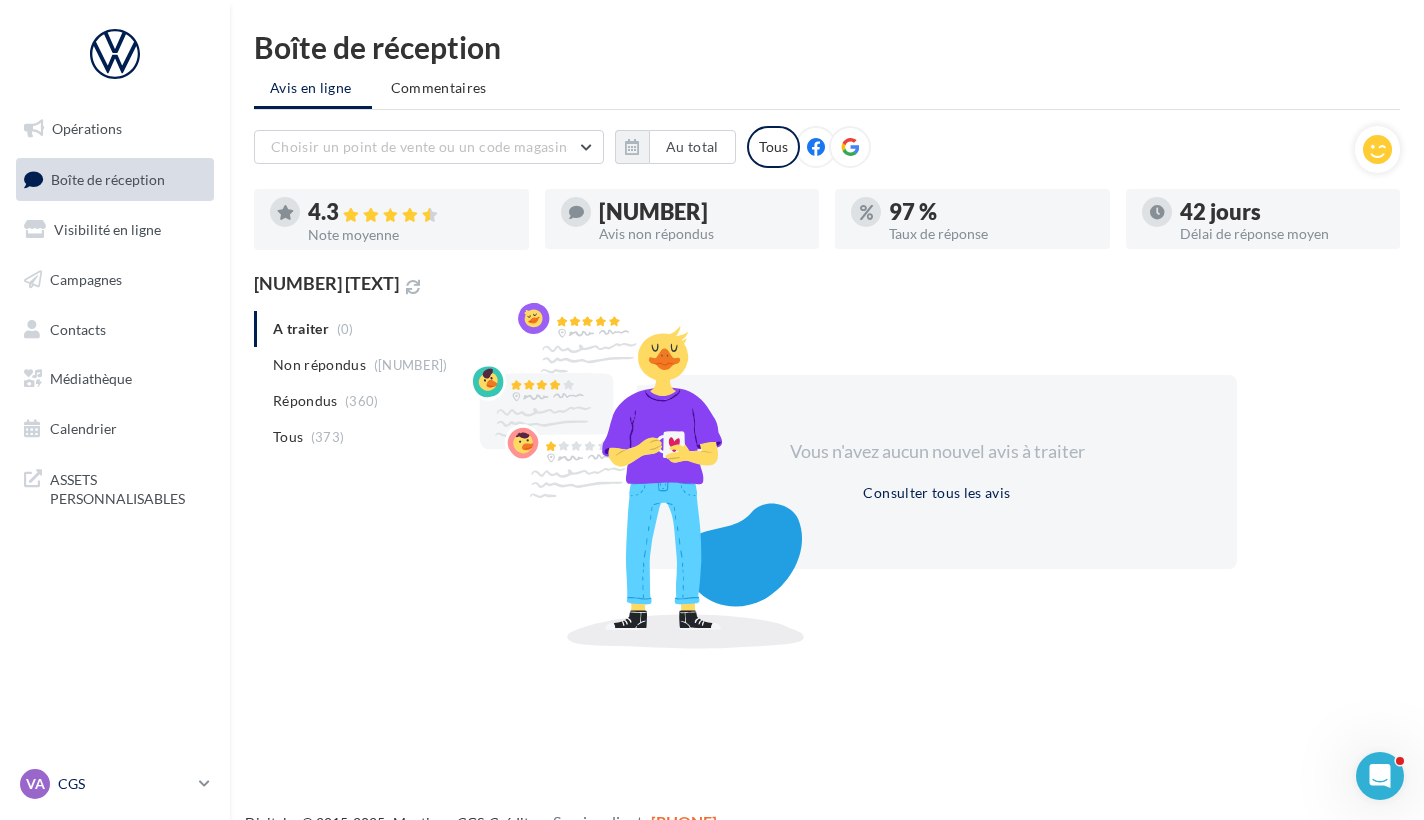 click on "VA     VW ARLES   vw-arl-pra" at bounding box center [105, 784] 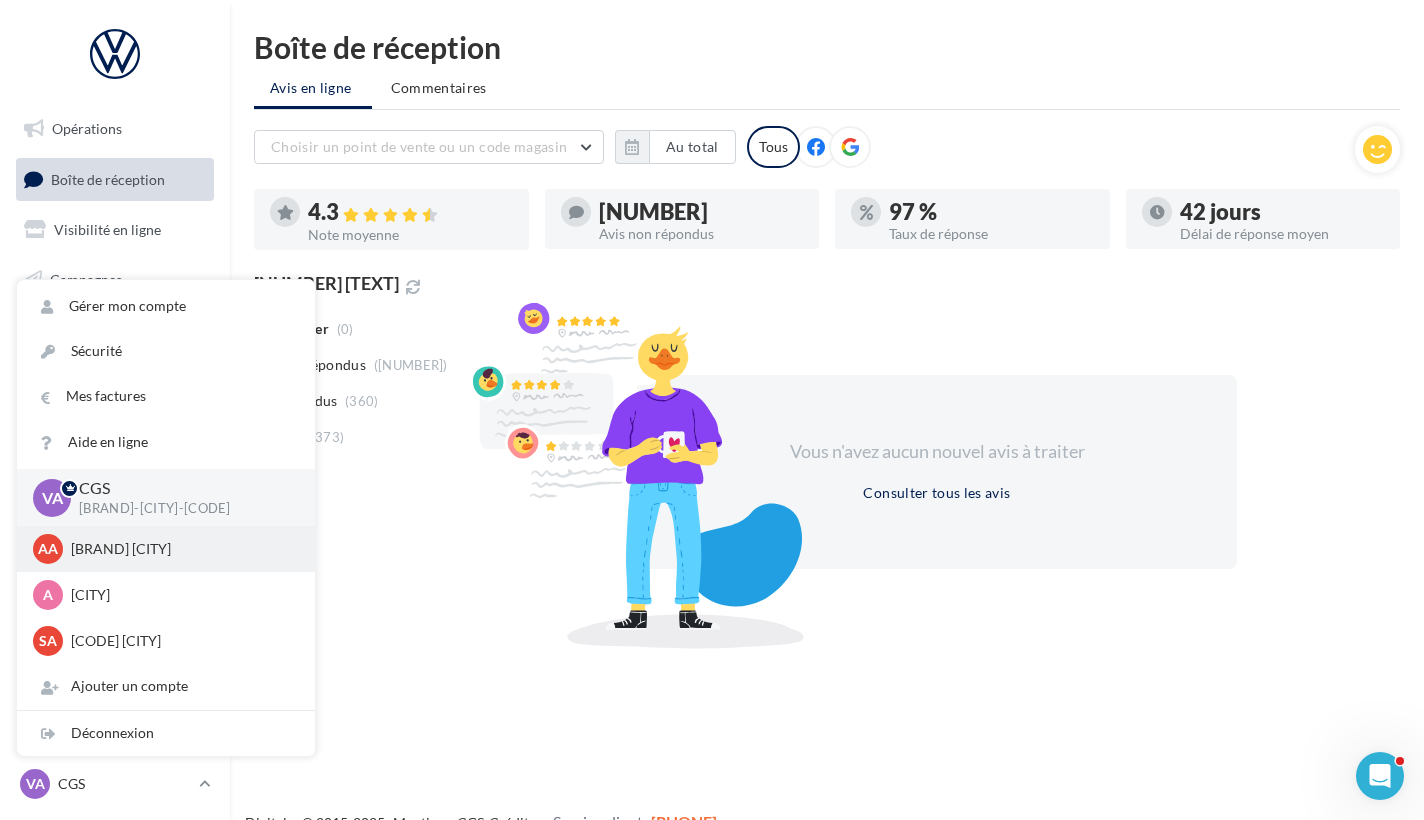 click on "AA     Audi ARLES   audi-arle-pra" at bounding box center [166, 549] 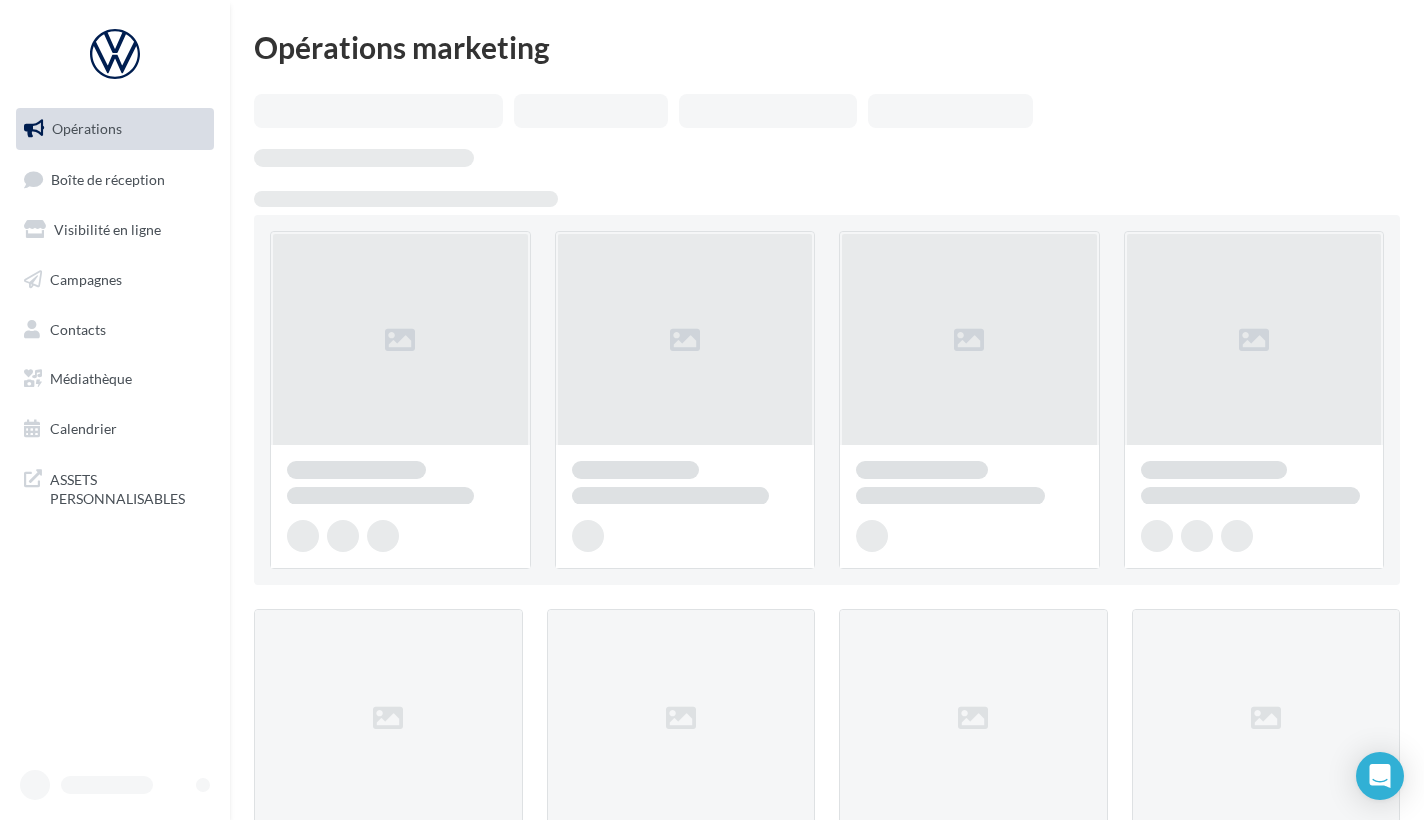 scroll, scrollTop: 0, scrollLeft: 0, axis: both 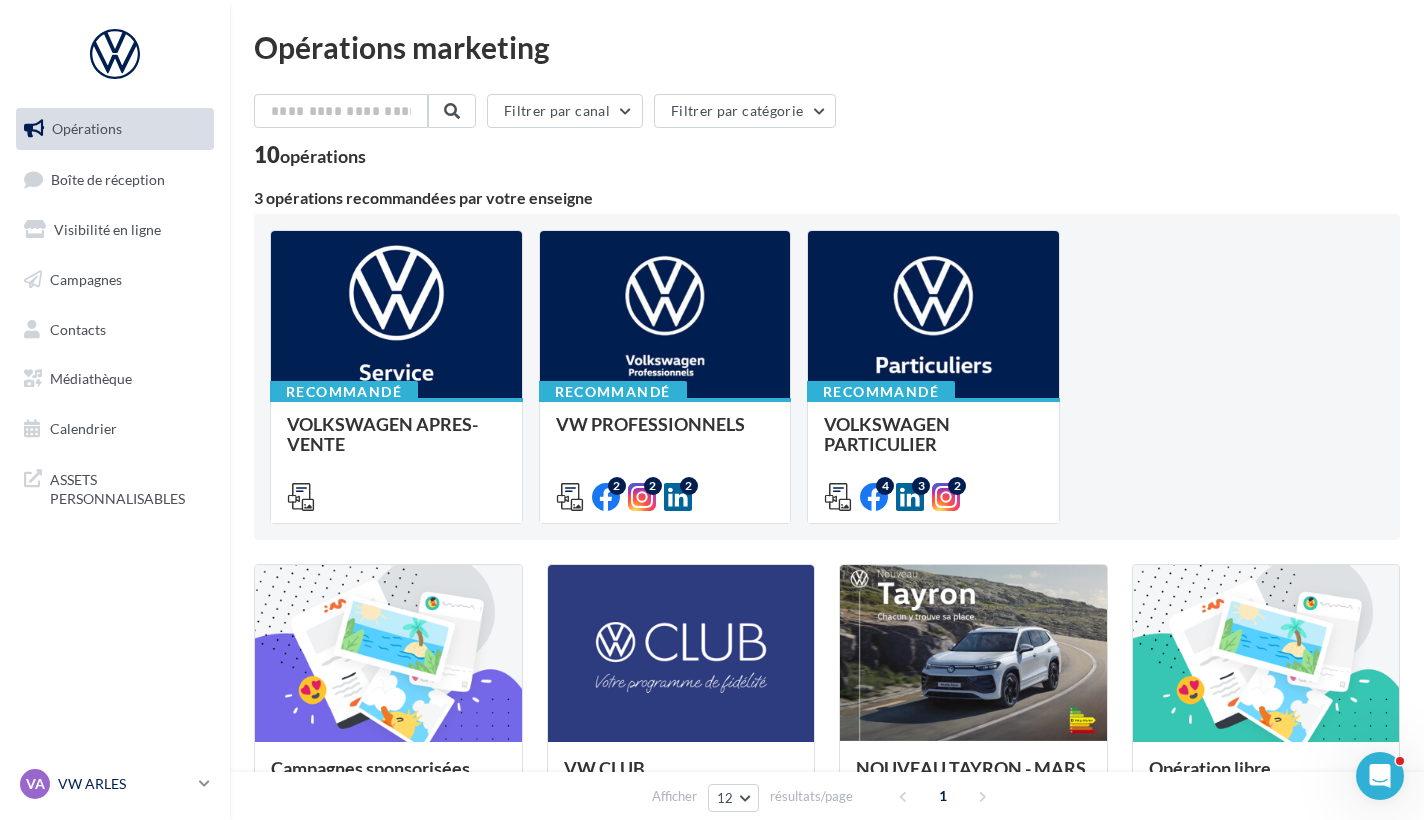 click on "VA     VW [CITY]   vw-arl-pra" at bounding box center (105, 784) 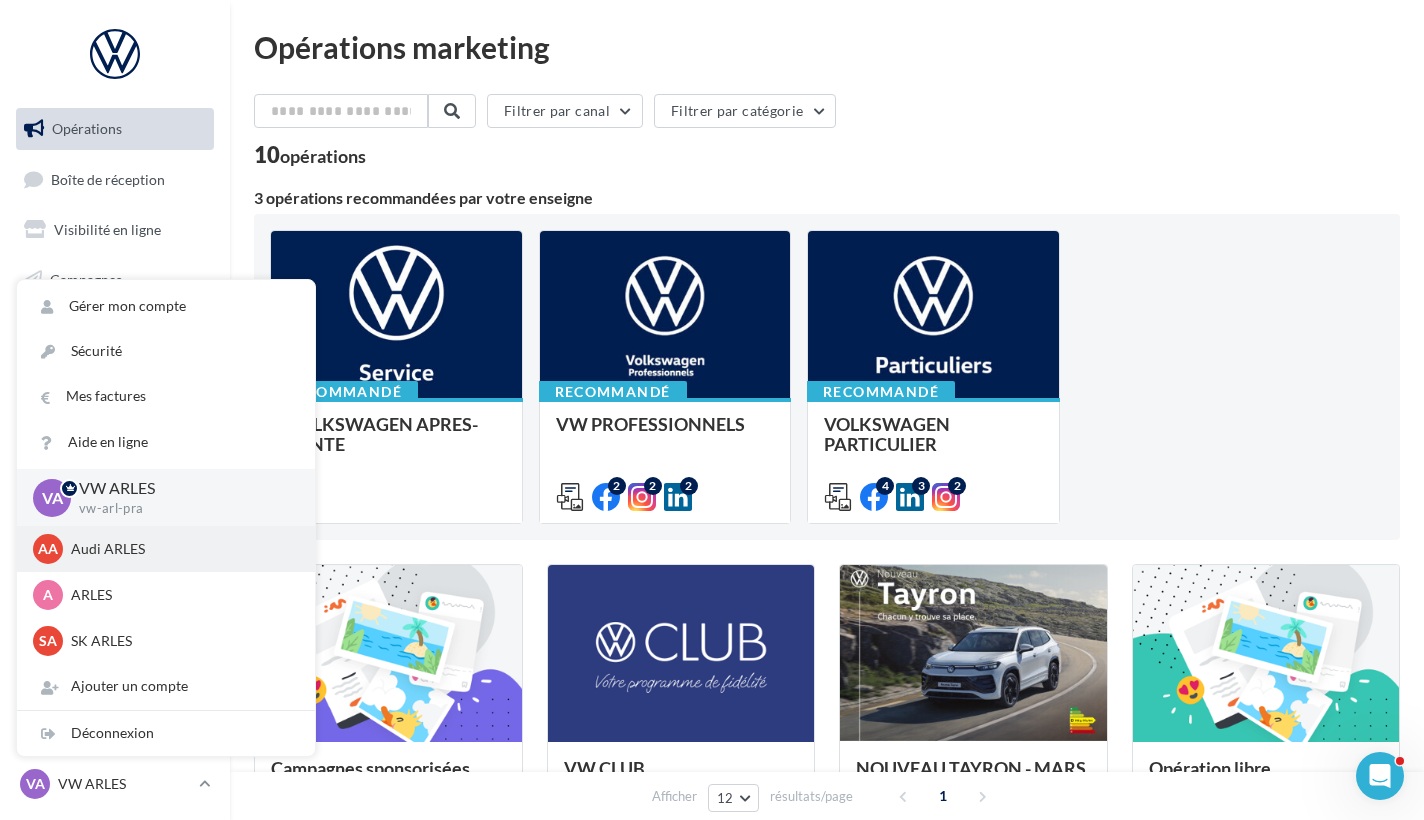 click on "[BRAND] [CITY]" at bounding box center [181, 549] 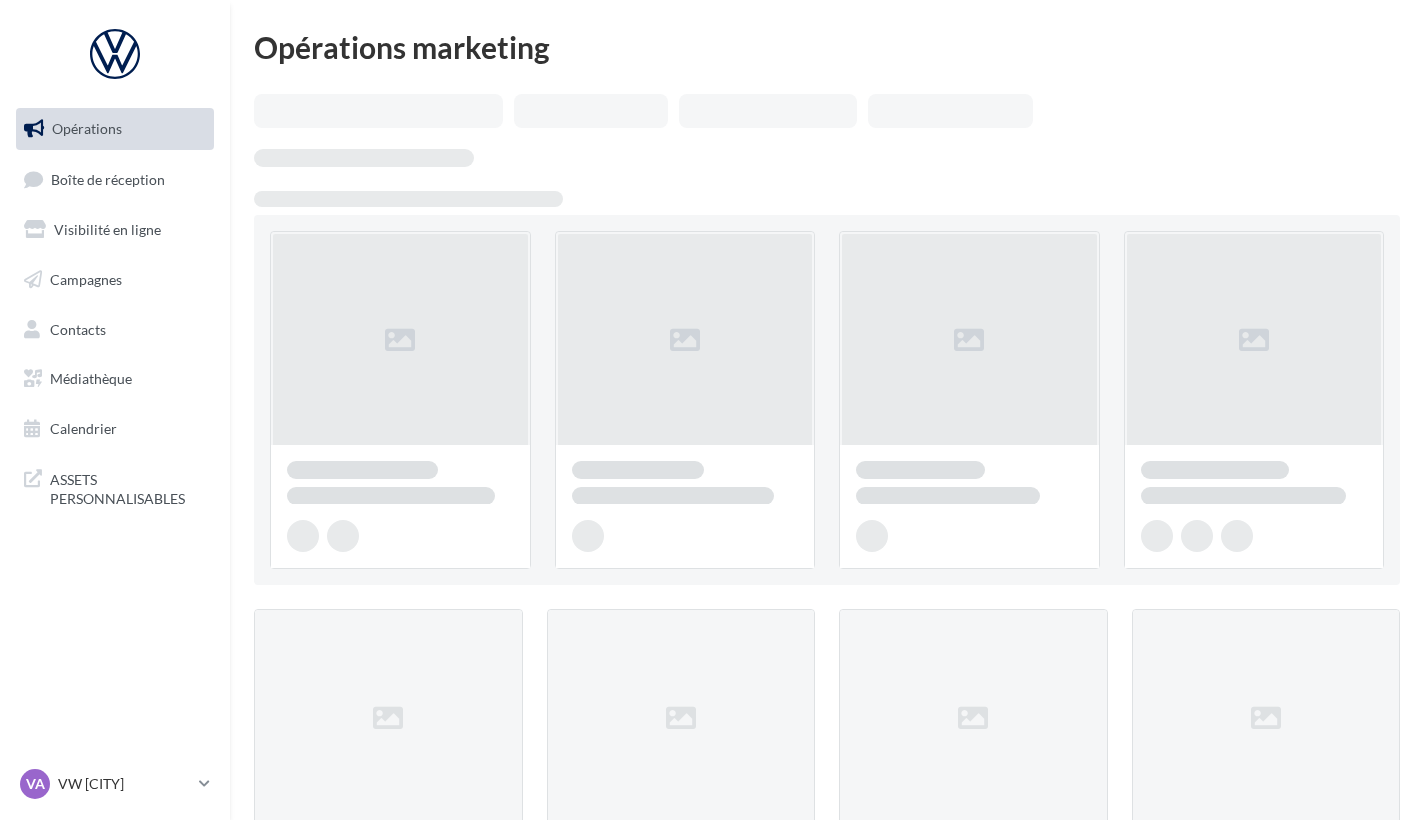 scroll, scrollTop: 0, scrollLeft: 0, axis: both 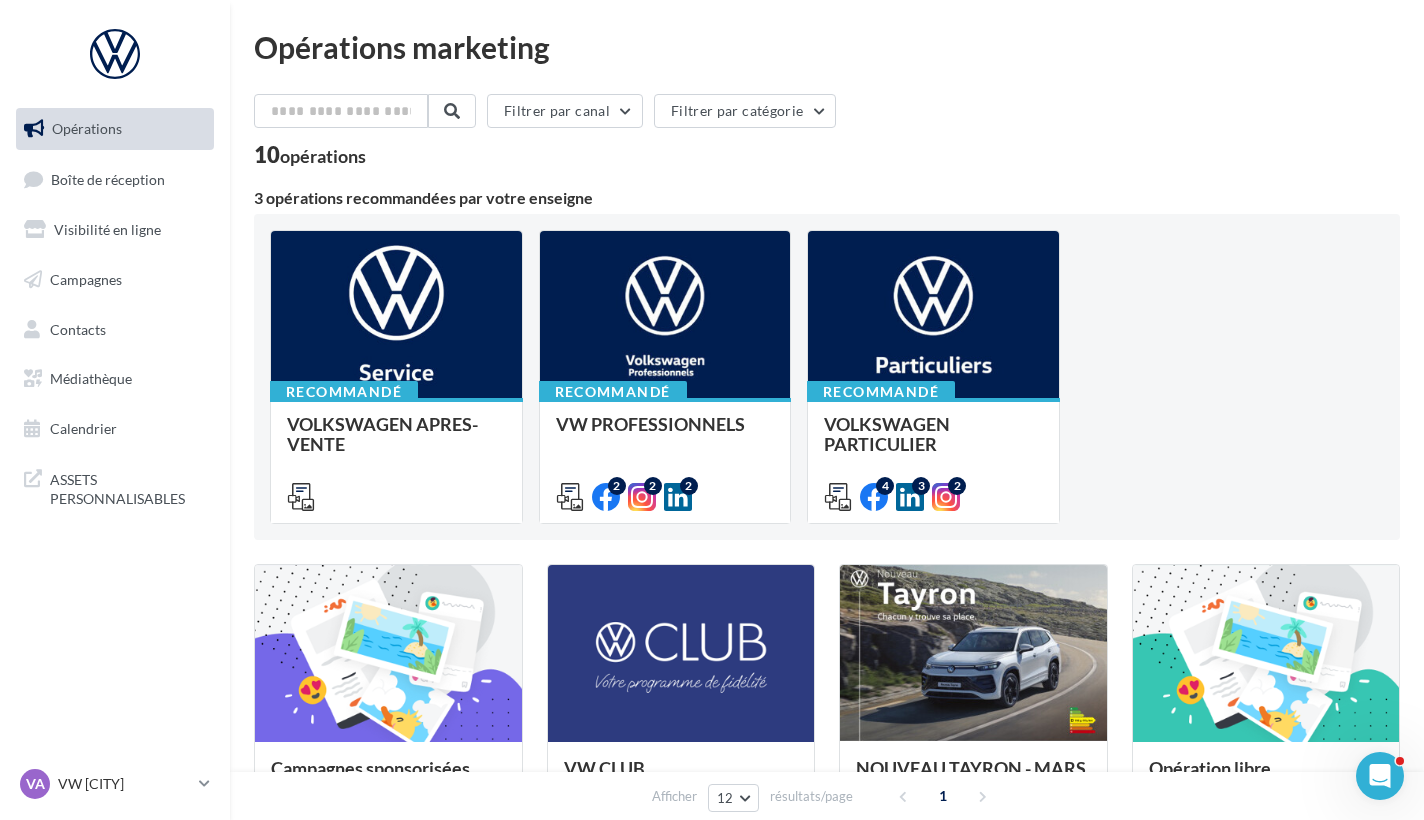 click on "VA     VW ARLES   vw-arl-pra" at bounding box center (115, 784) 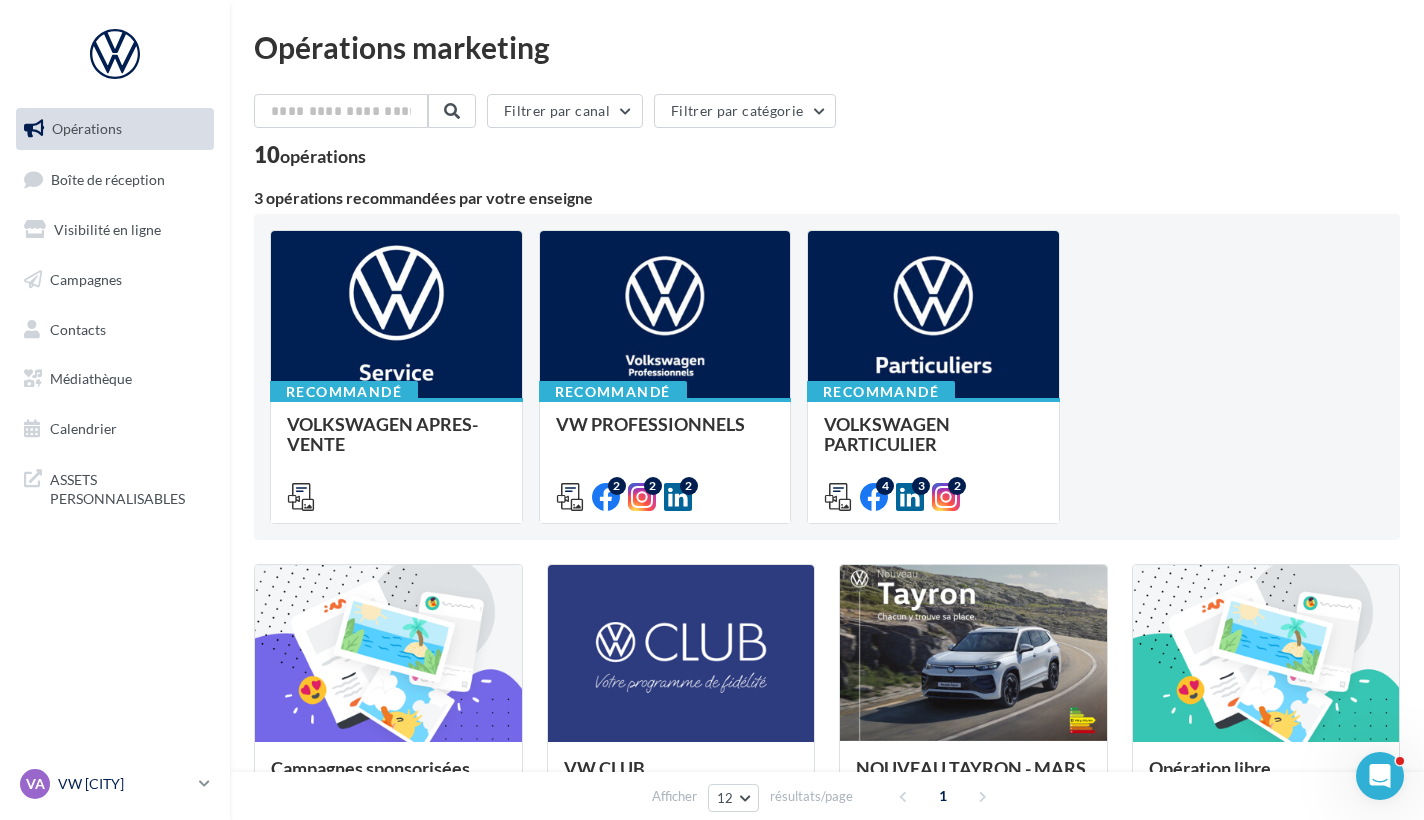 click on "VW [CITY]" at bounding box center (124, 784) 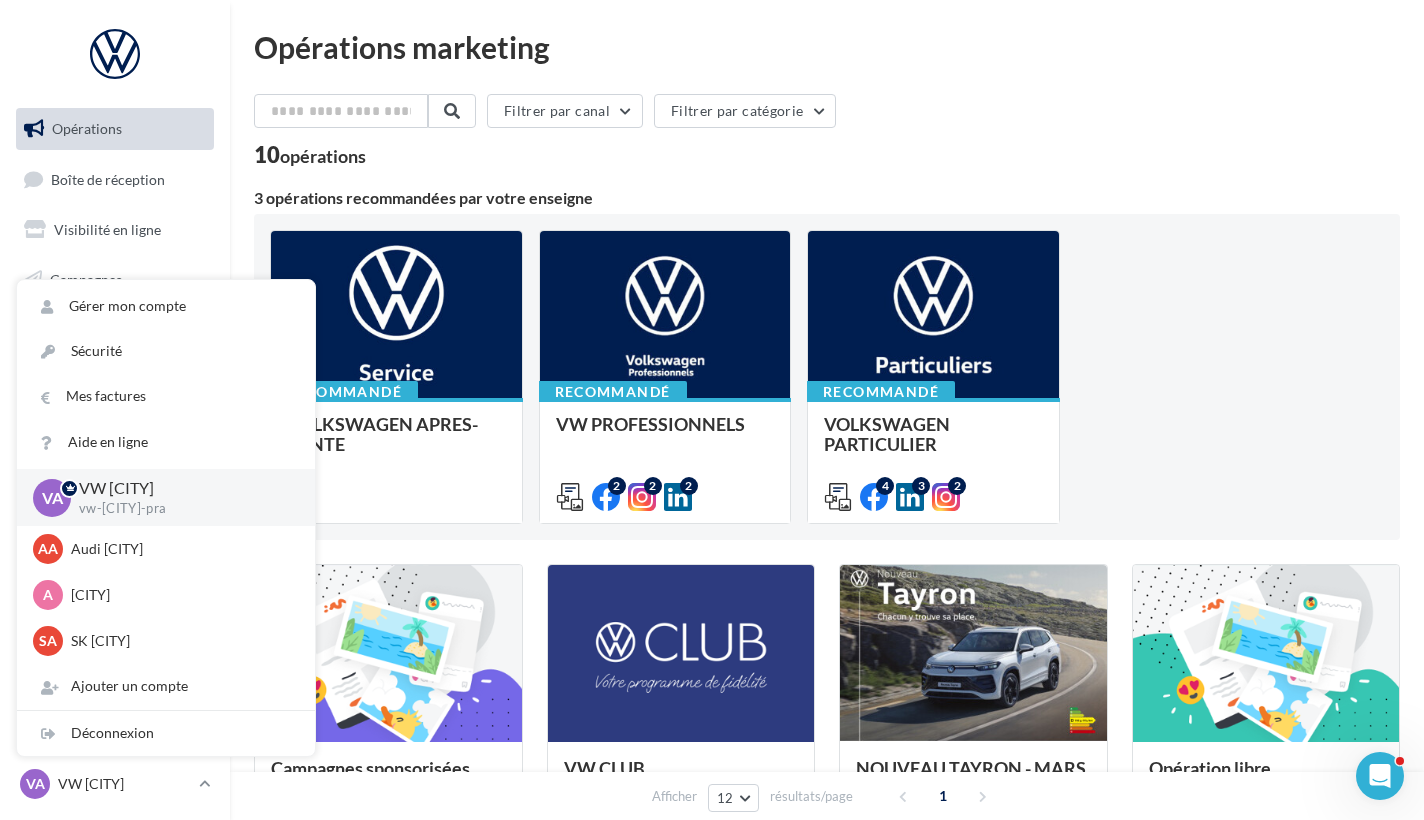 click on "VW [CITY]" at bounding box center [181, 488] 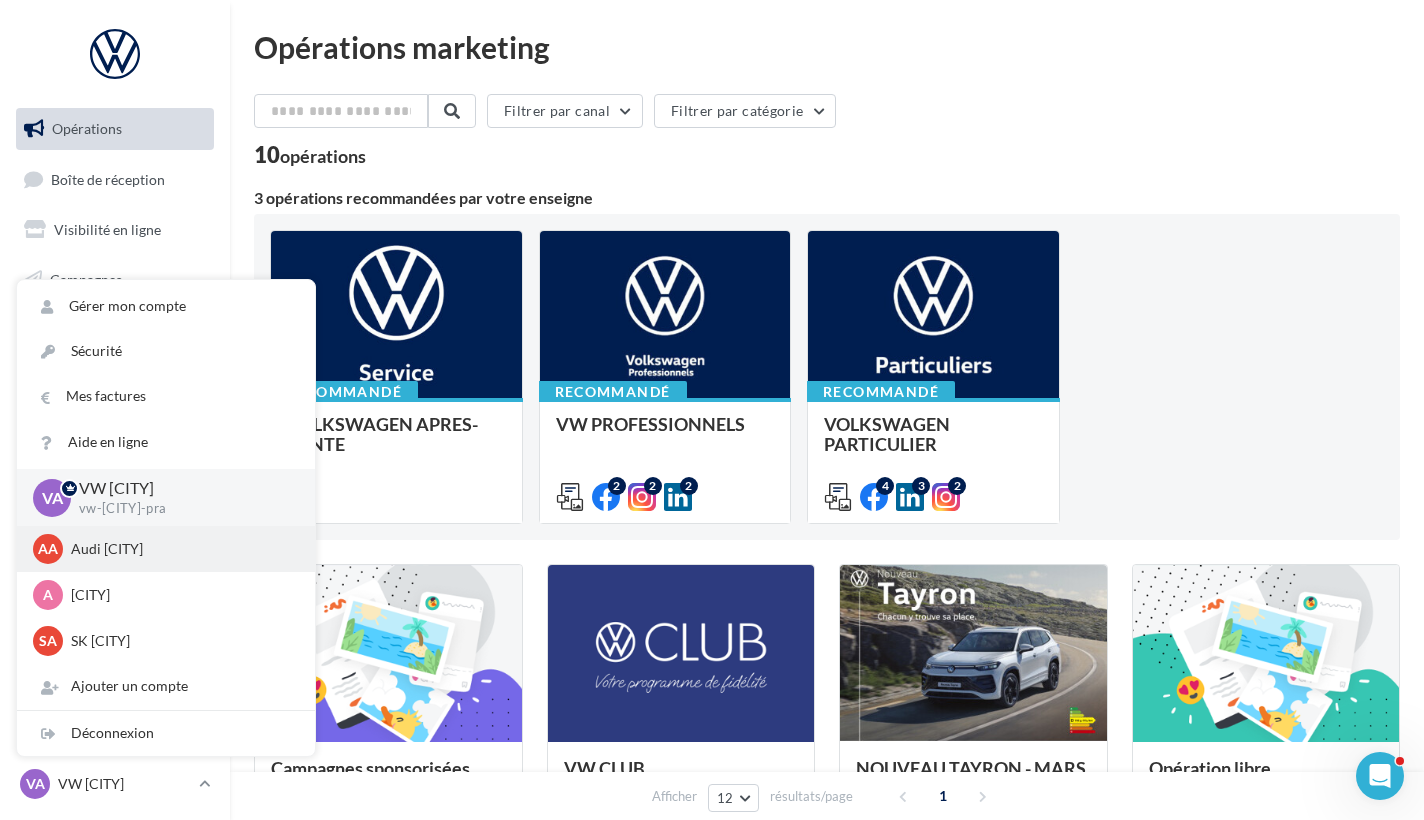 click on "Audi ARLES" at bounding box center (181, 549) 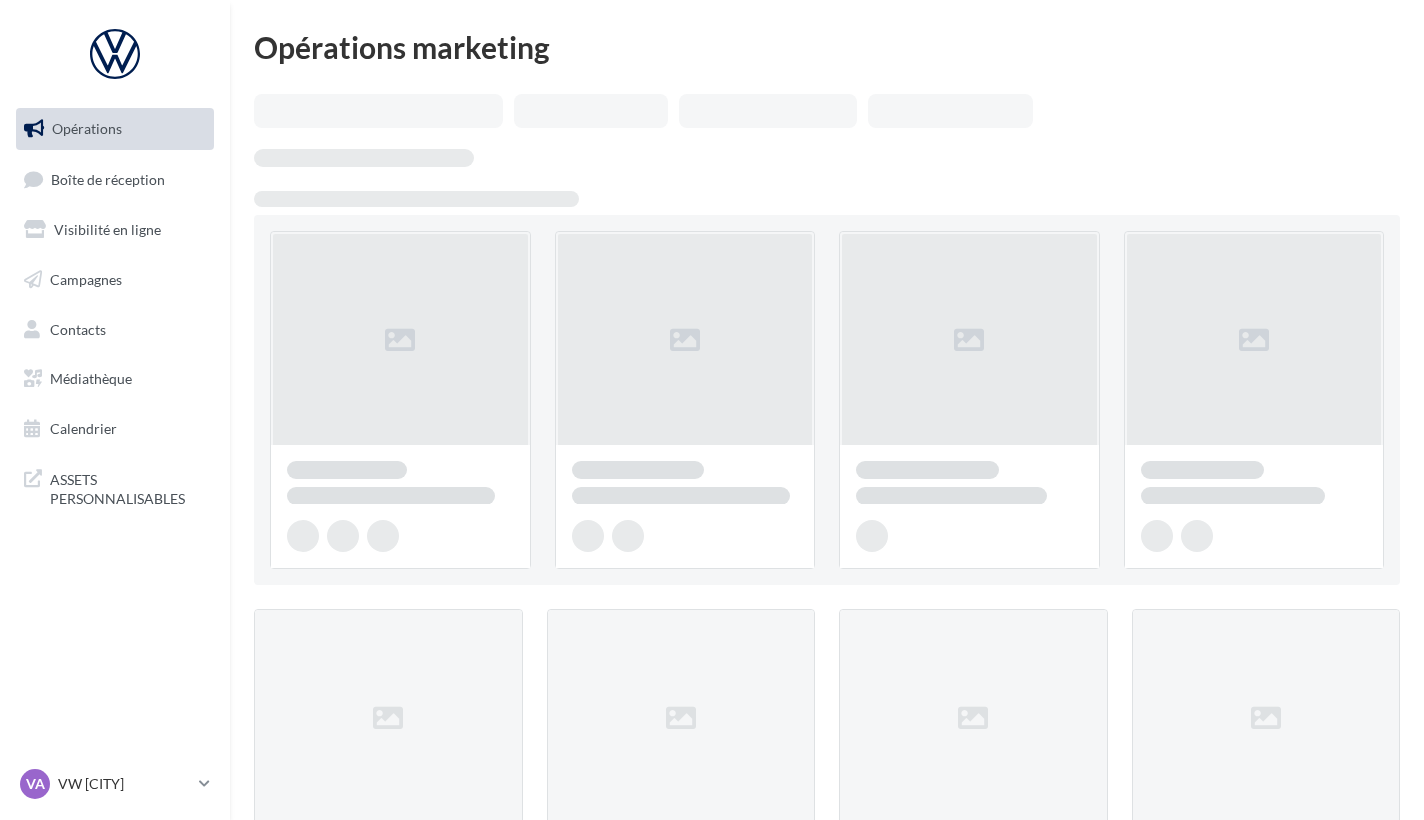 scroll, scrollTop: 0, scrollLeft: 0, axis: both 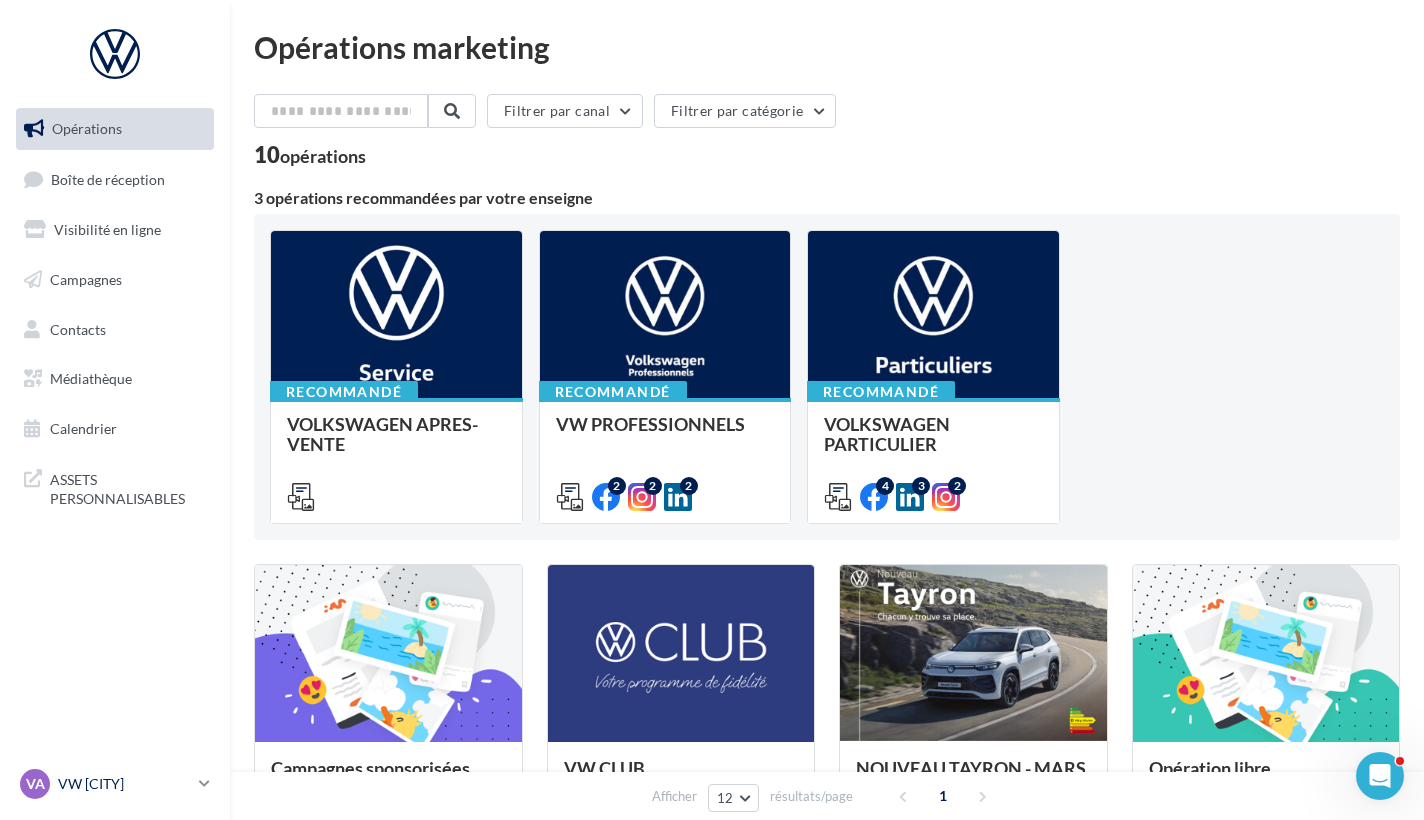 click on "VW [CITY]" at bounding box center (124, 784) 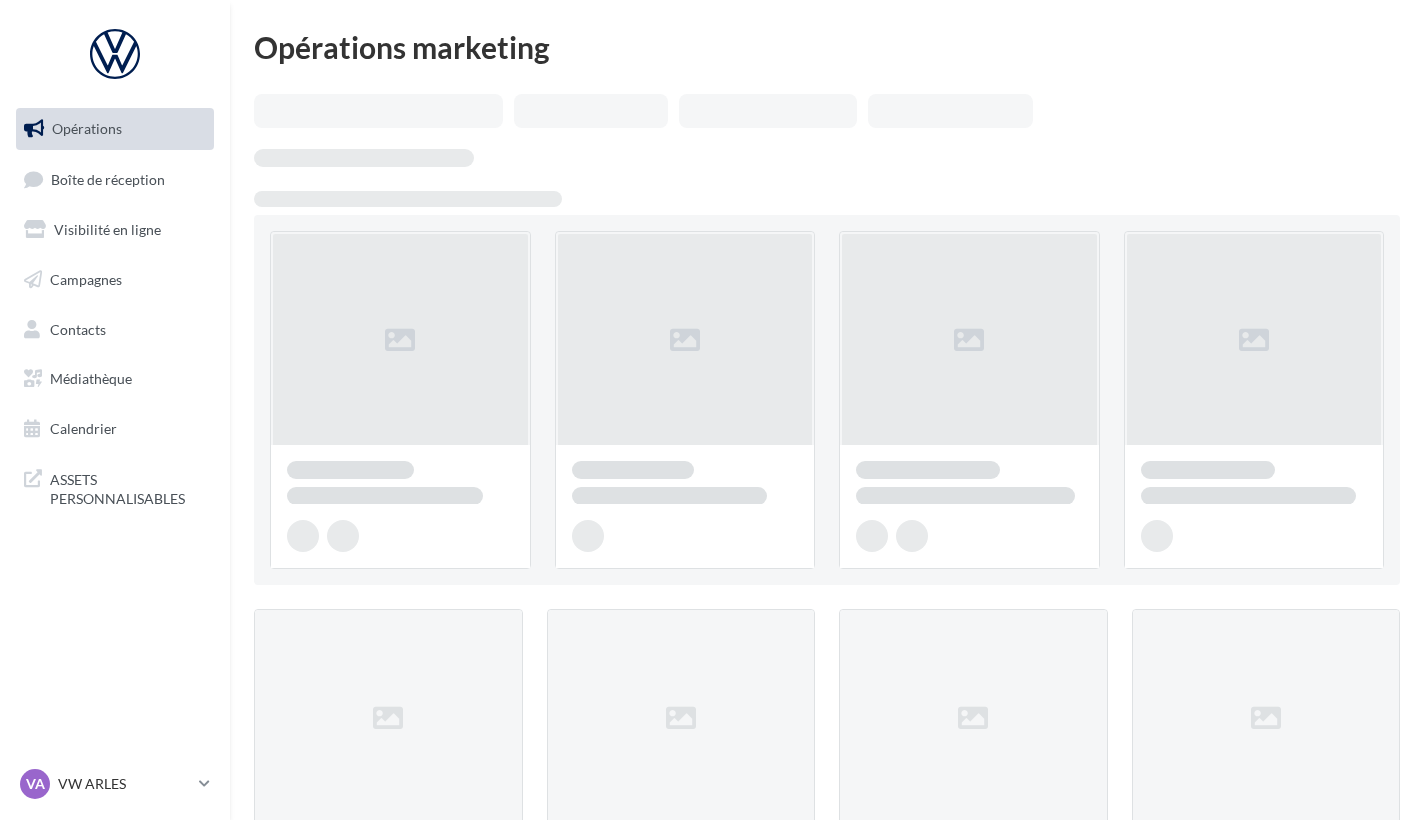 scroll, scrollTop: 0, scrollLeft: 0, axis: both 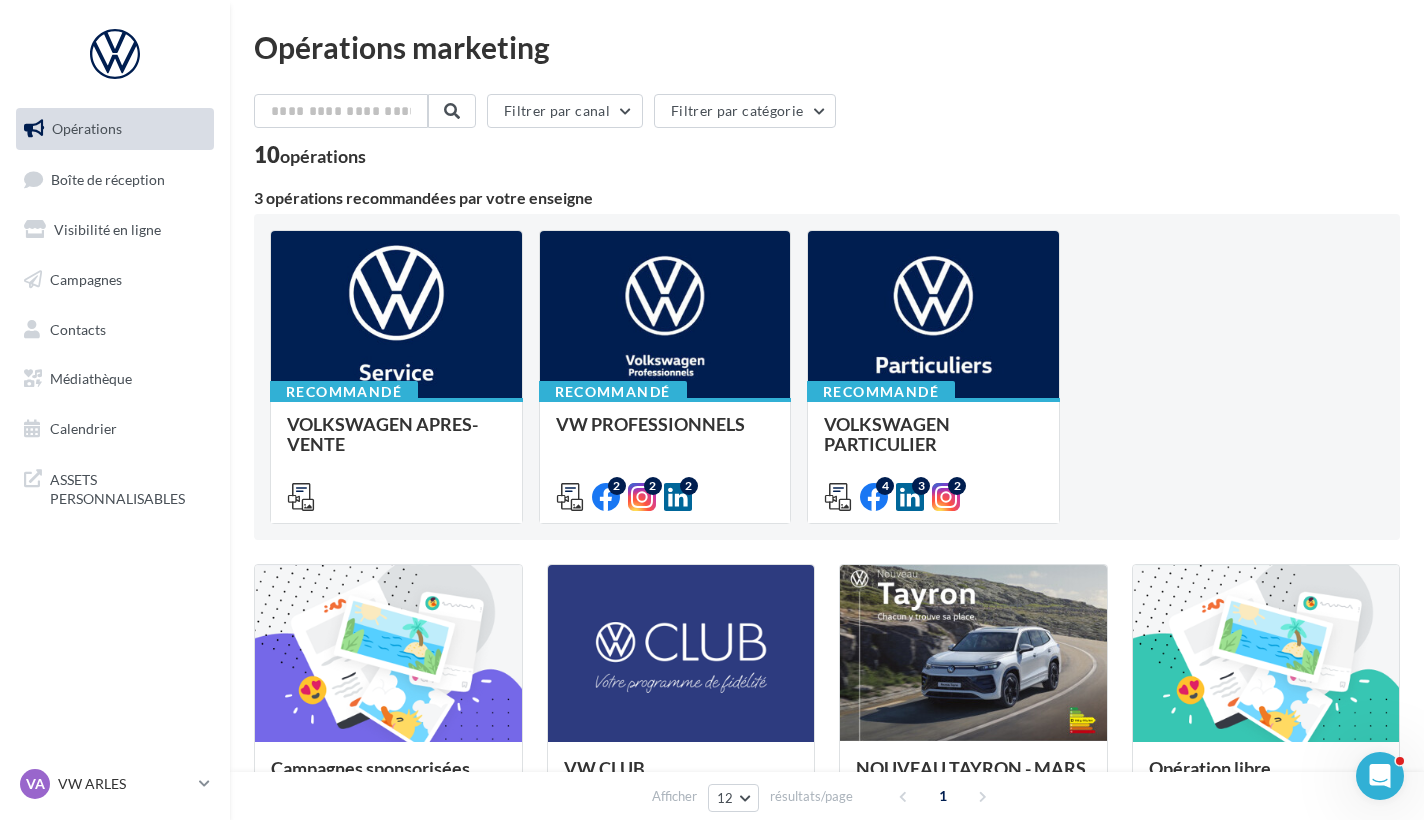 click on "[INITIALS] [BRAND] [CITY] [BRAND]-[CITY]-[CODE]" at bounding box center (115, 792) 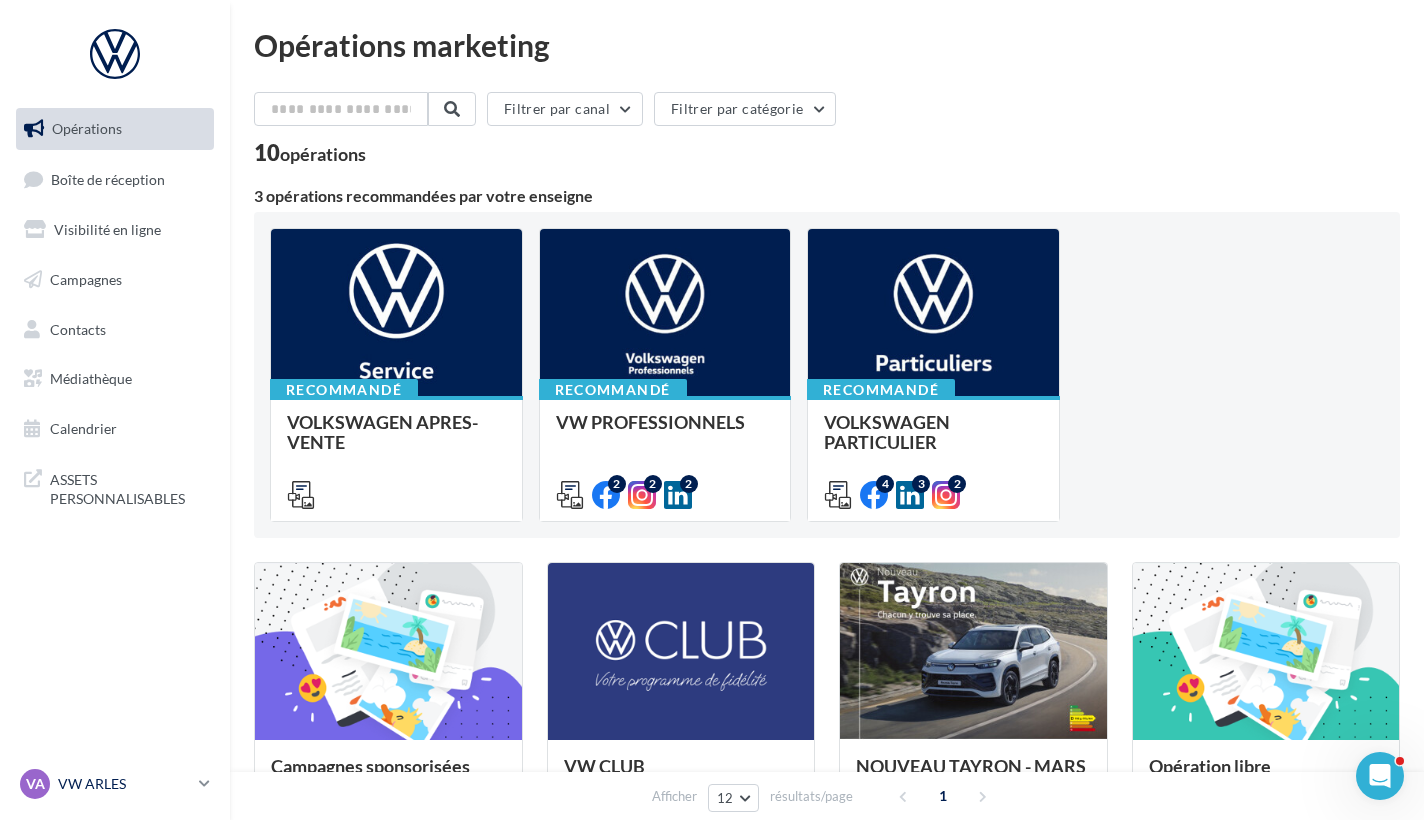 click on "VW [CITY]" at bounding box center [124, 784] 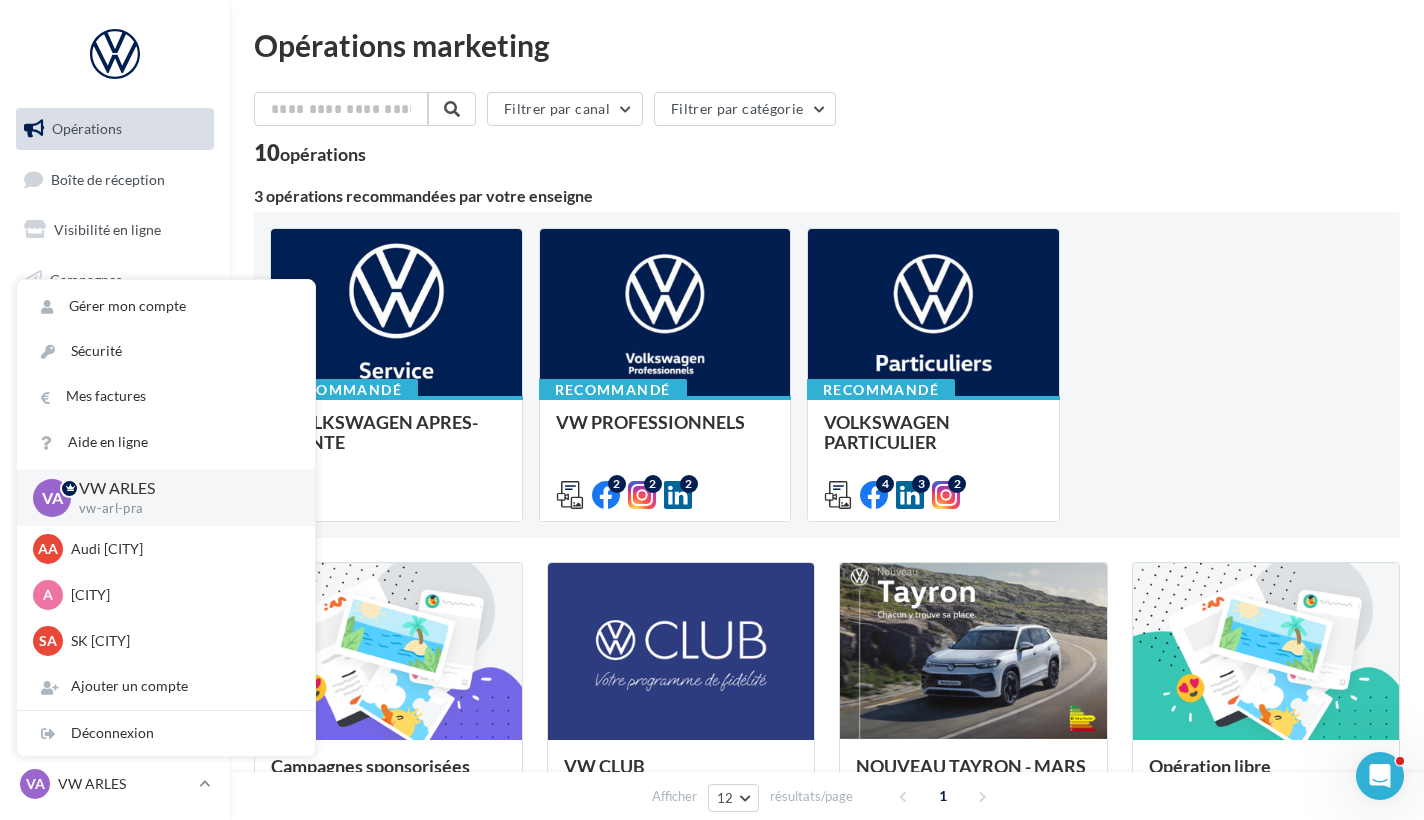 click on "VA" at bounding box center (52, 498) 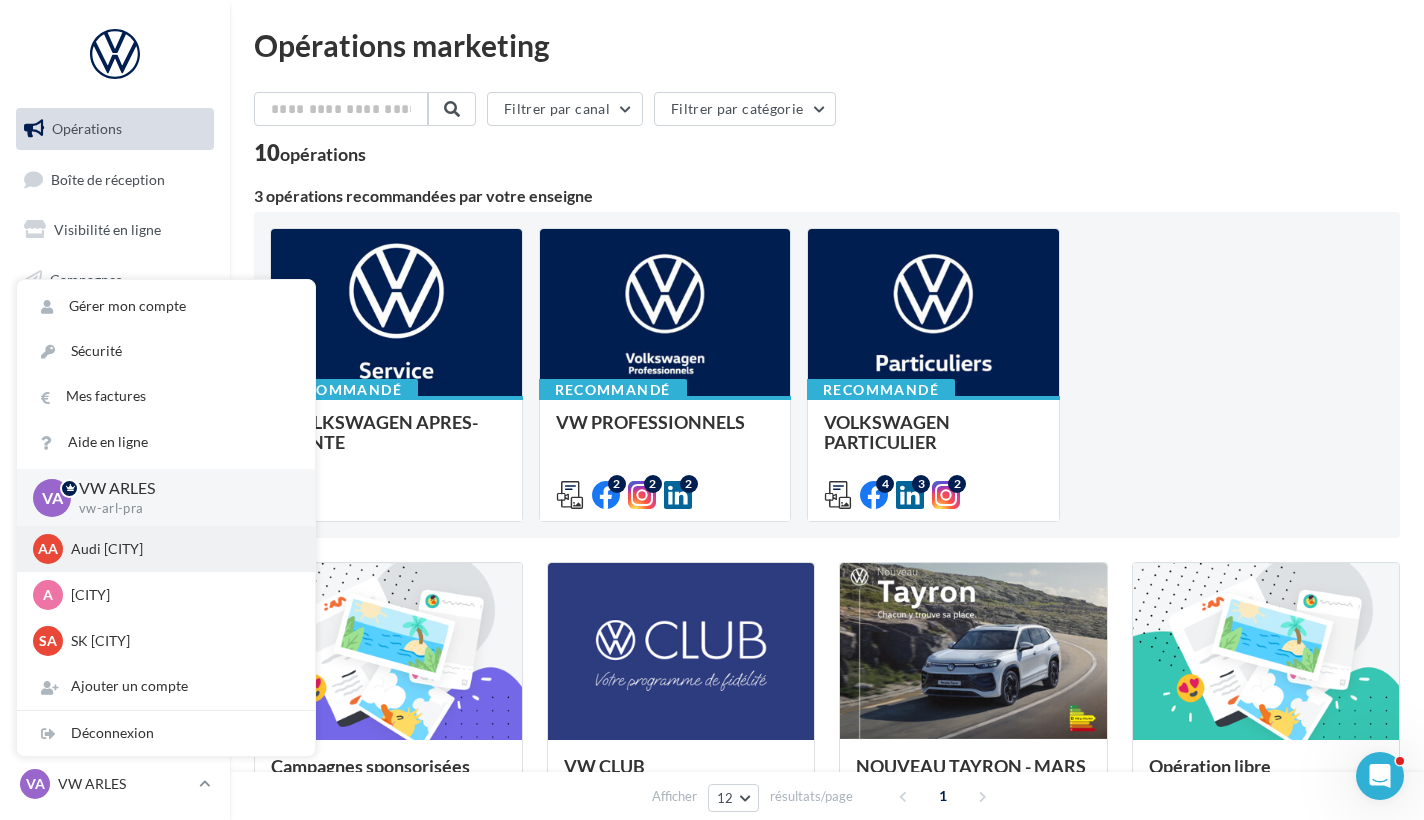 click on "Audi [CITY]" at bounding box center [181, 549] 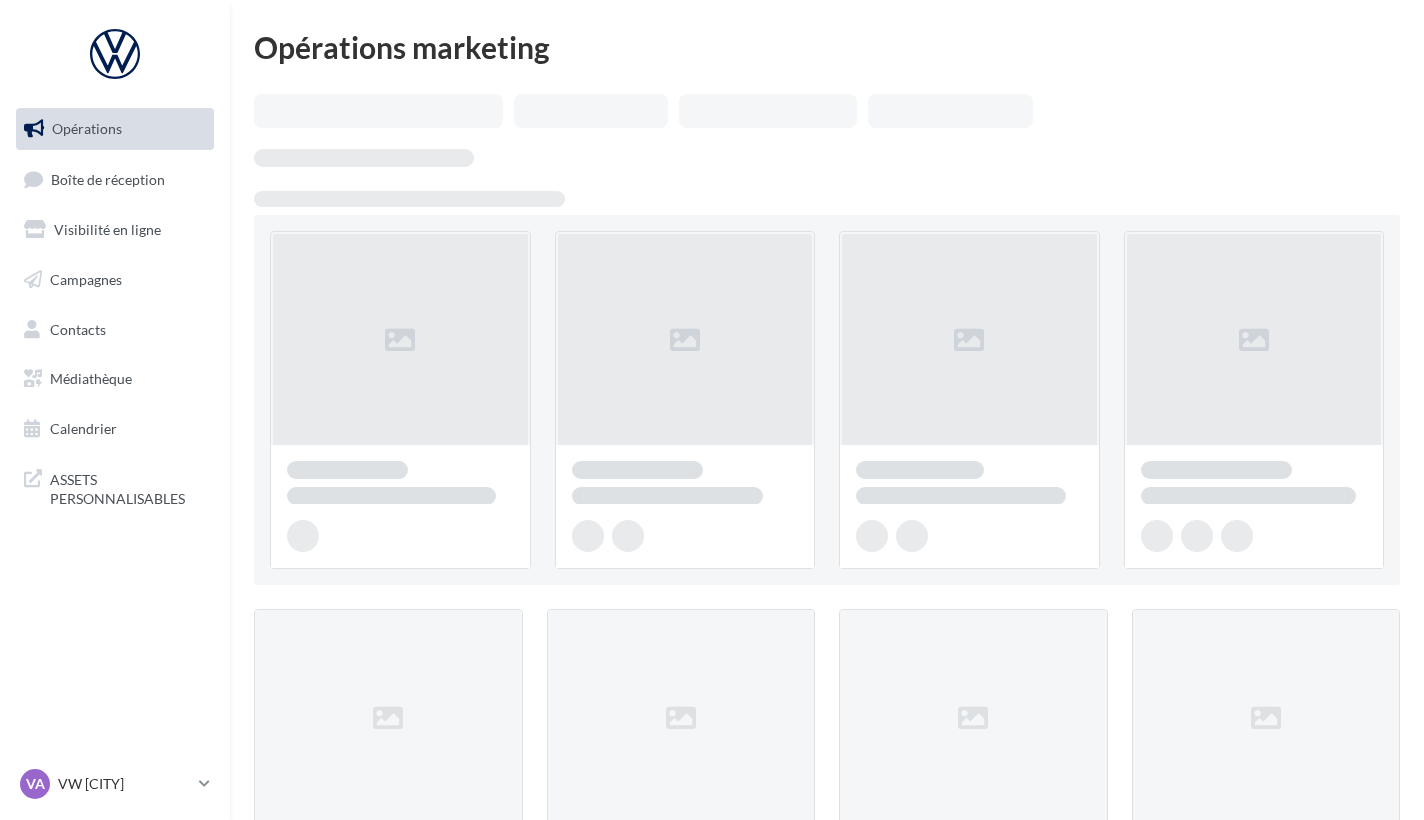 scroll, scrollTop: 0, scrollLeft: 0, axis: both 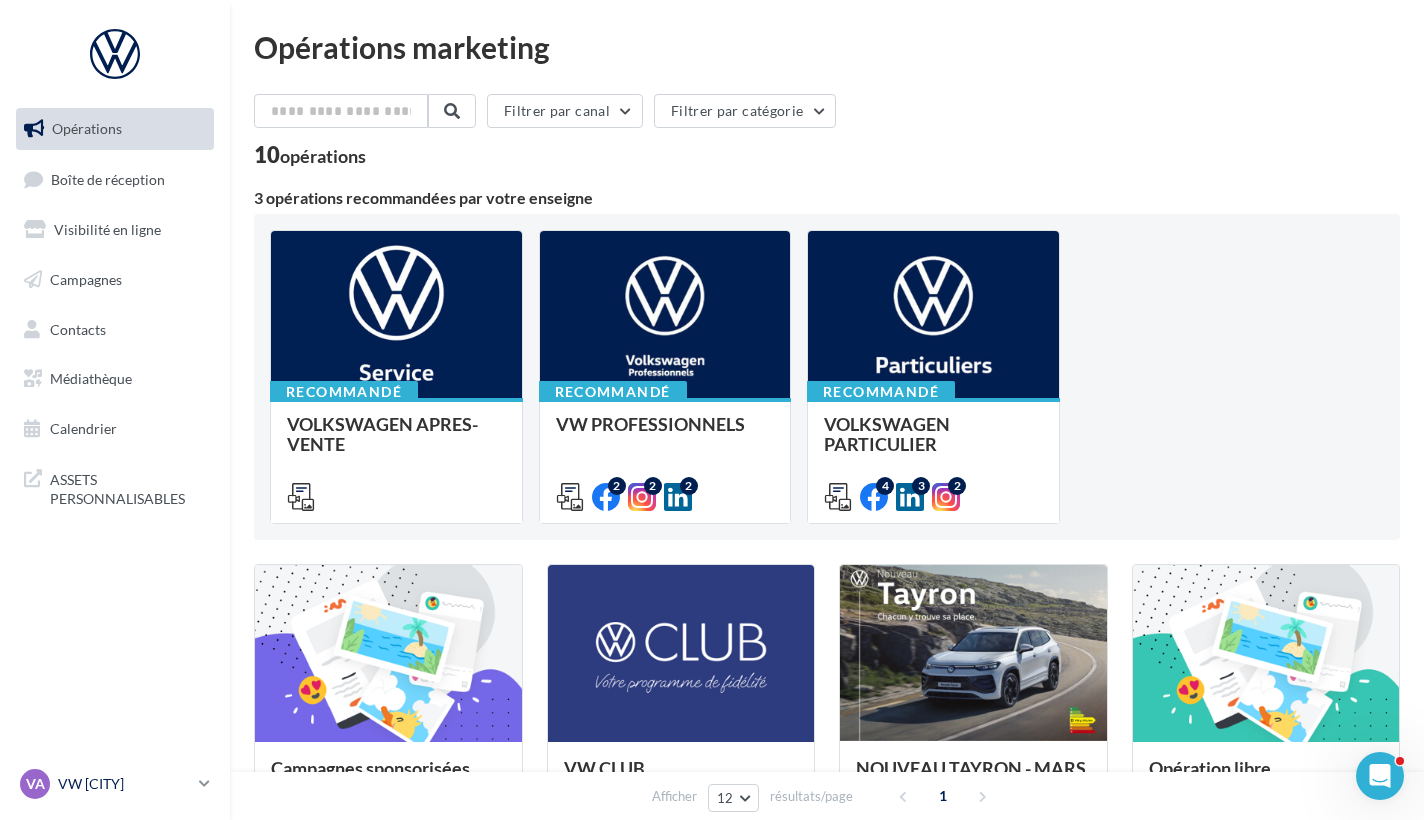click on "VW [CITY]" at bounding box center [124, 784] 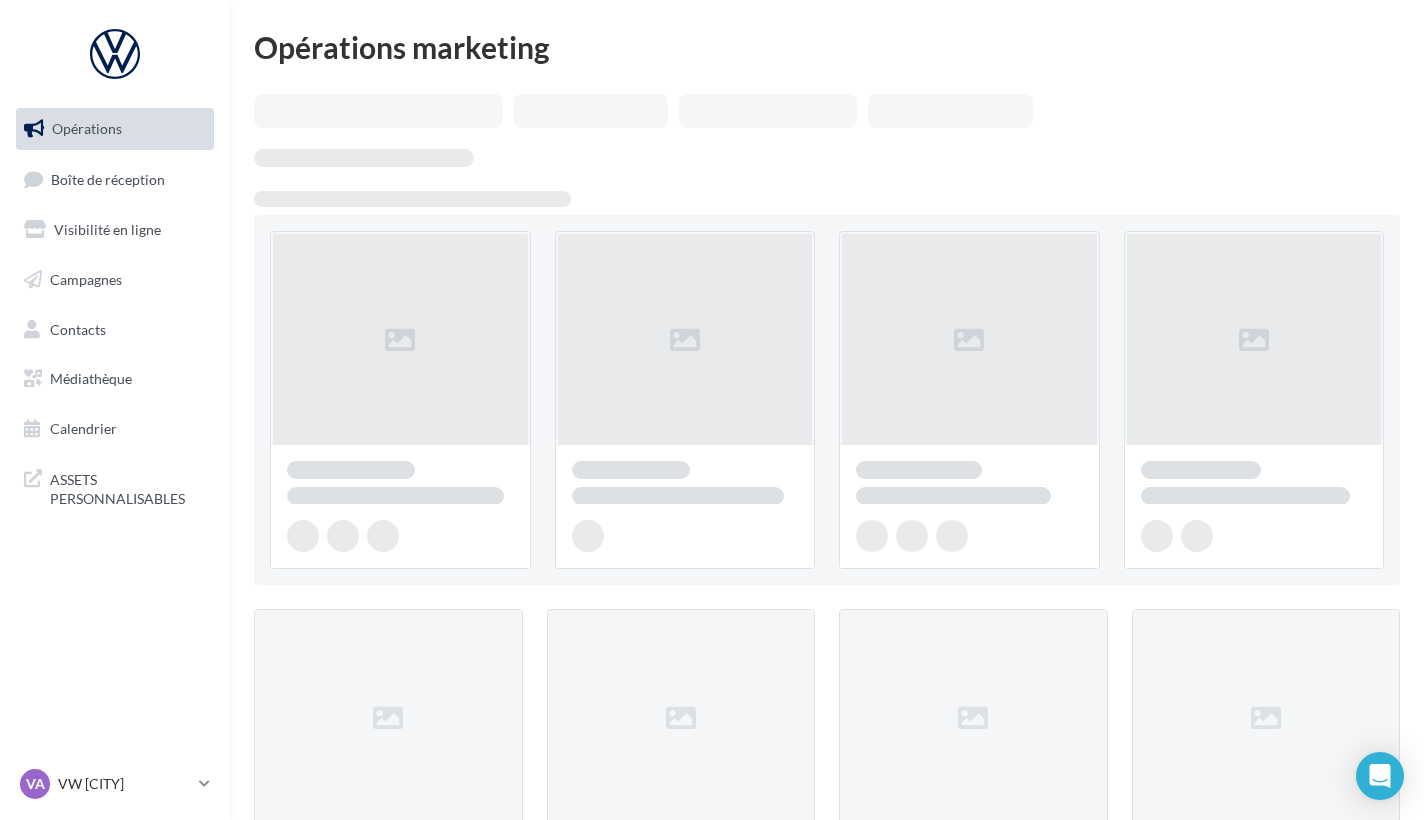 scroll, scrollTop: 0, scrollLeft: 0, axis: both 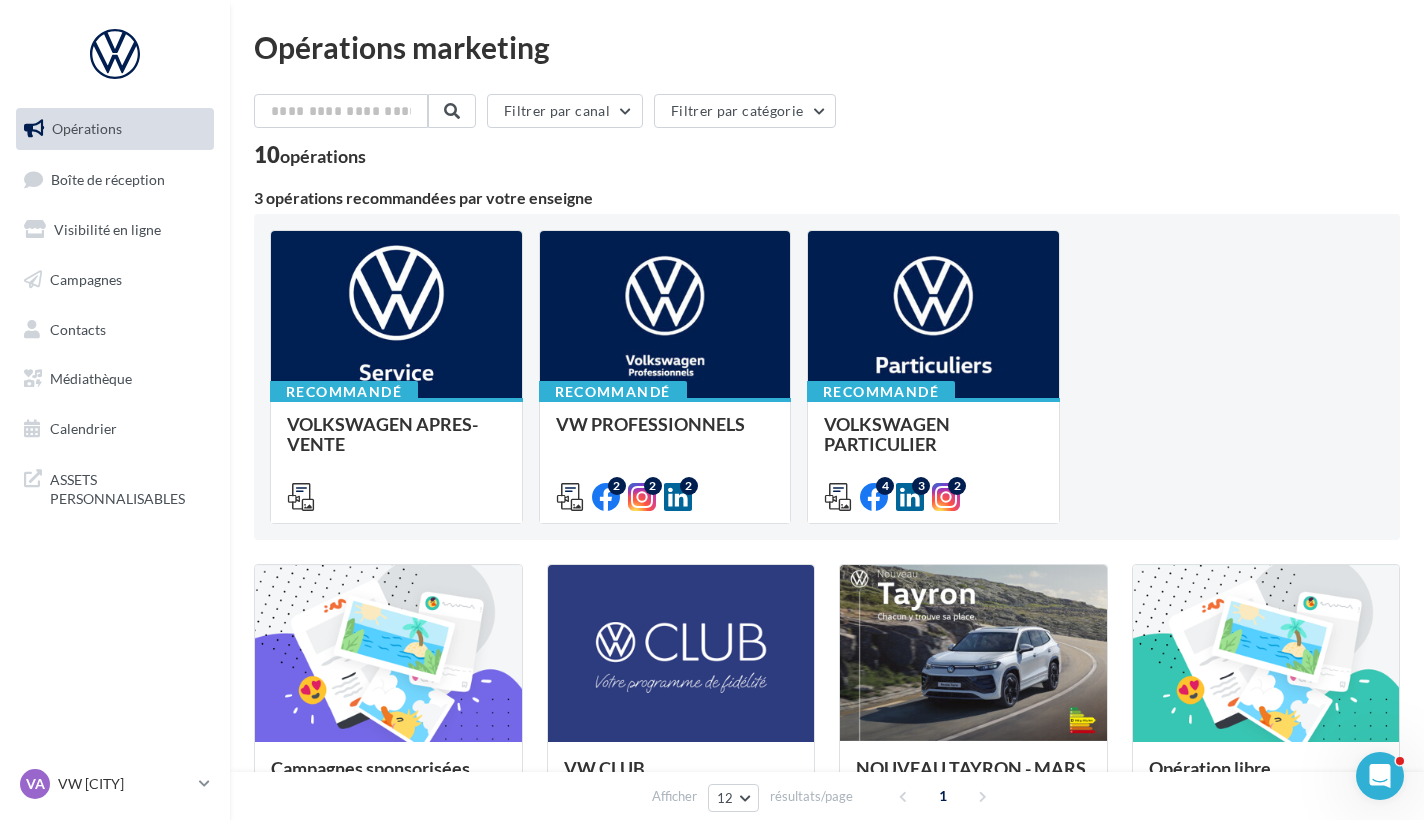 click on "VA     VW ARLES   vw-arl-pra" at bounding box center (115, 792) 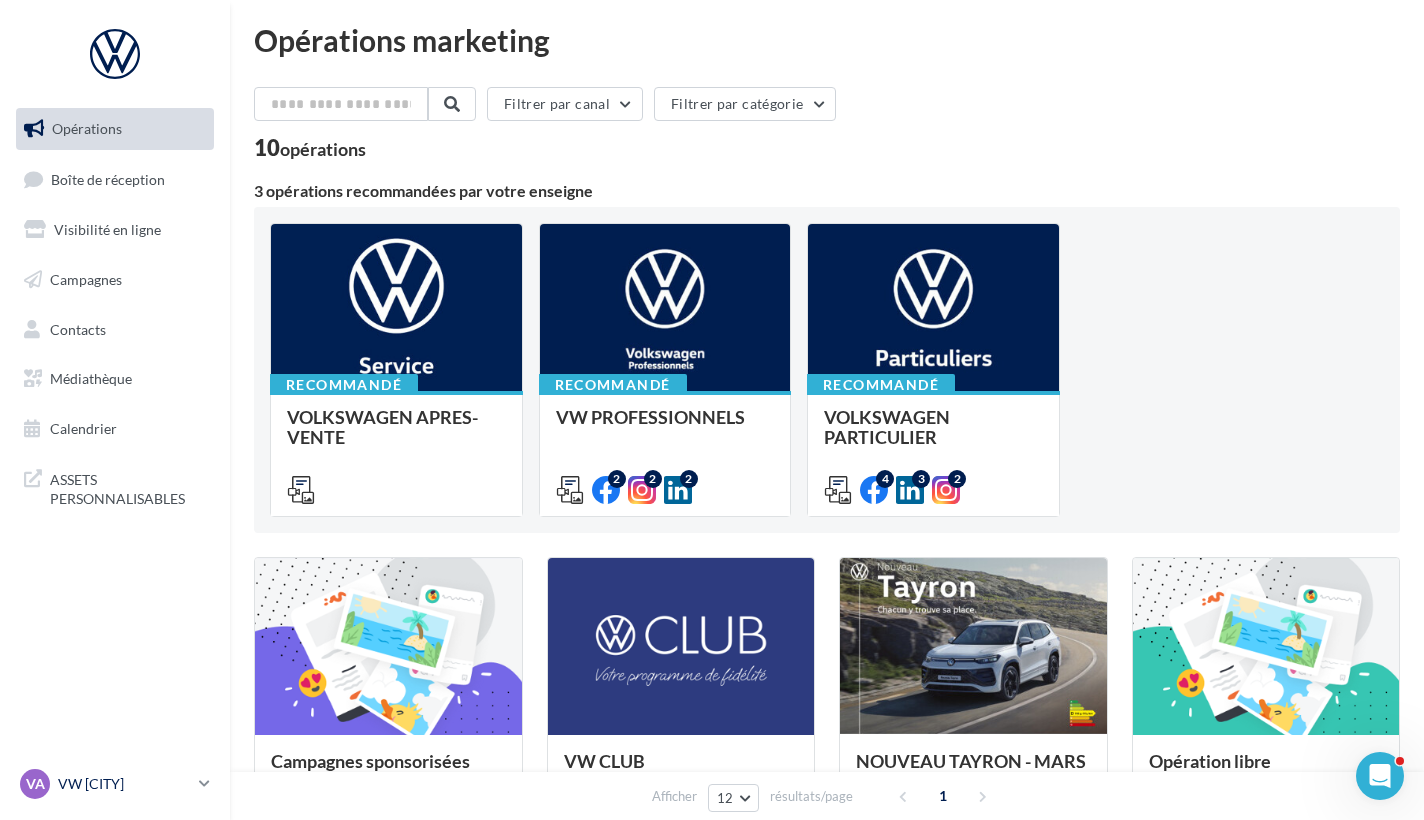click on "VW [CITY]" at bounding box center (124, 784) 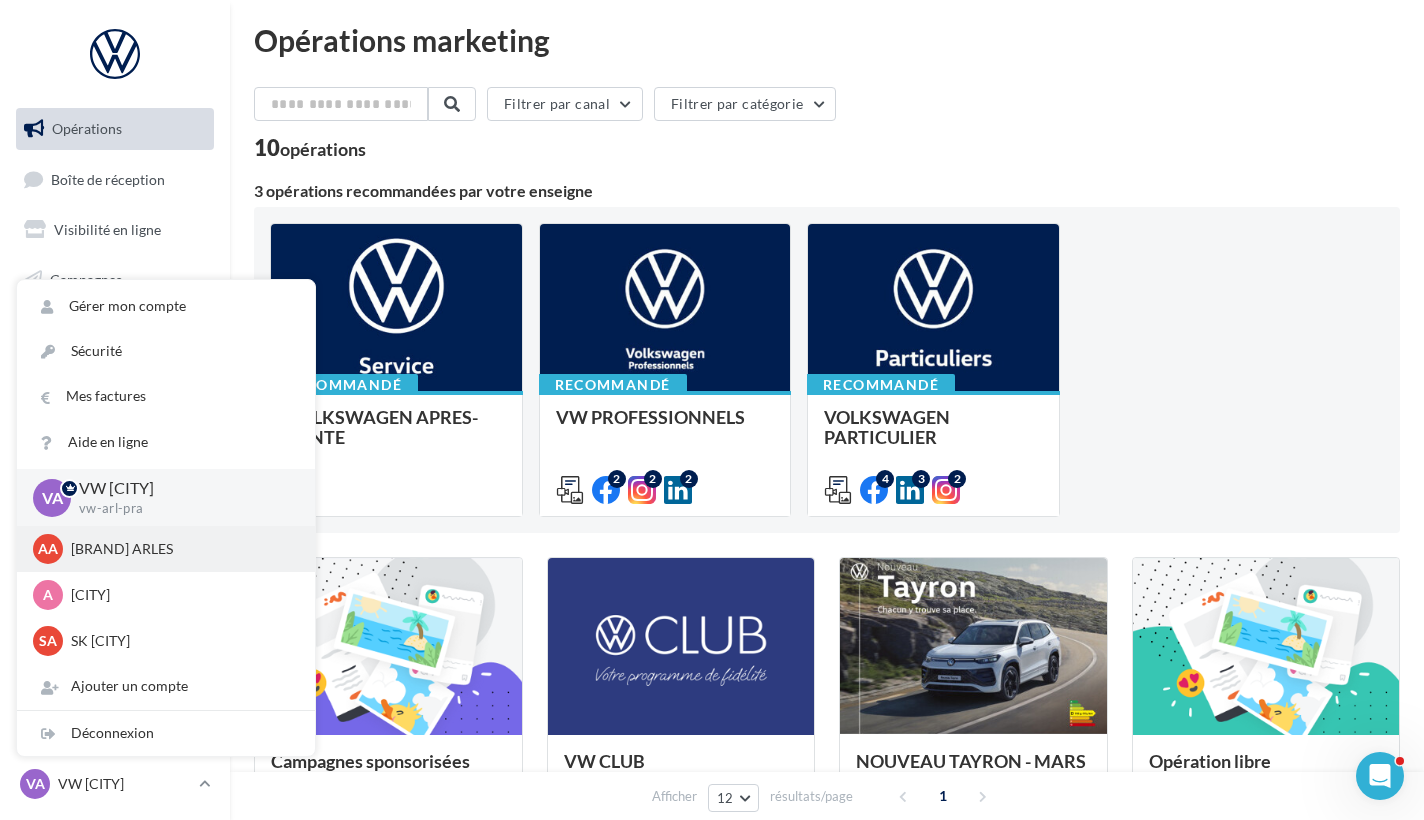 click on "Audi [CITY]" at bounding box center (181, 549) 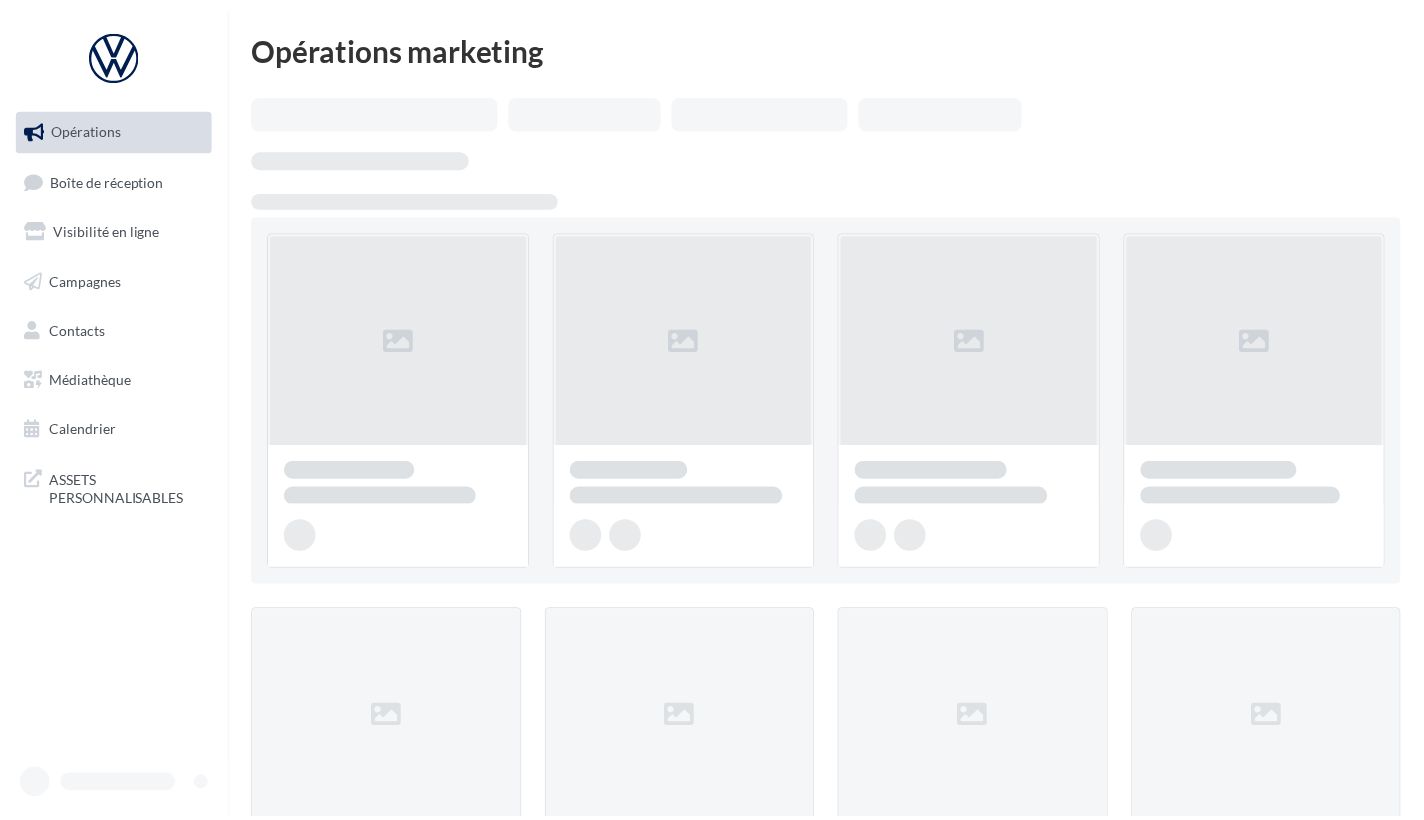 scroll, scrollTop: 0, scrollLeft: 0, axis: both 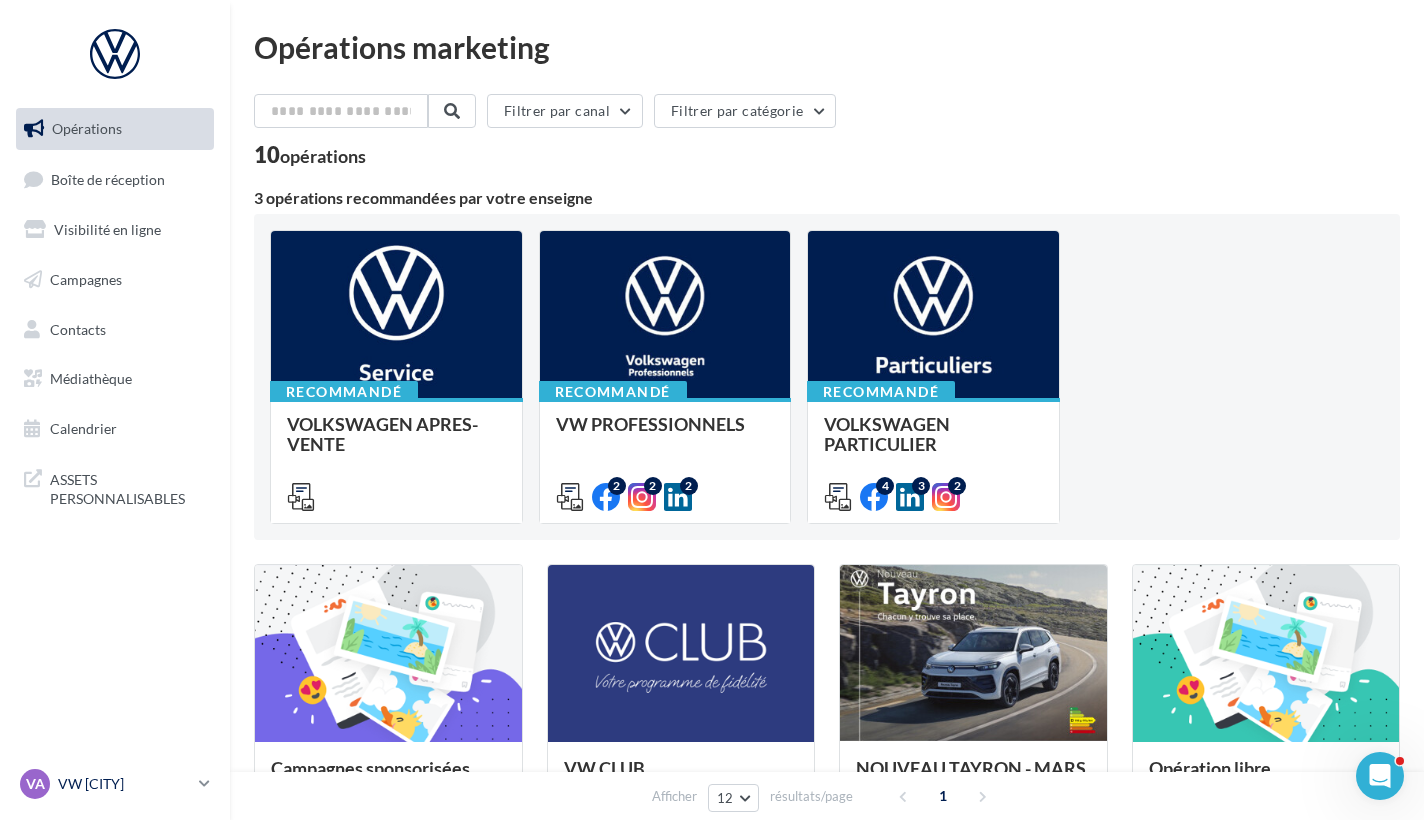 click on "VW [CITY]" at bounding box center (124, 784) 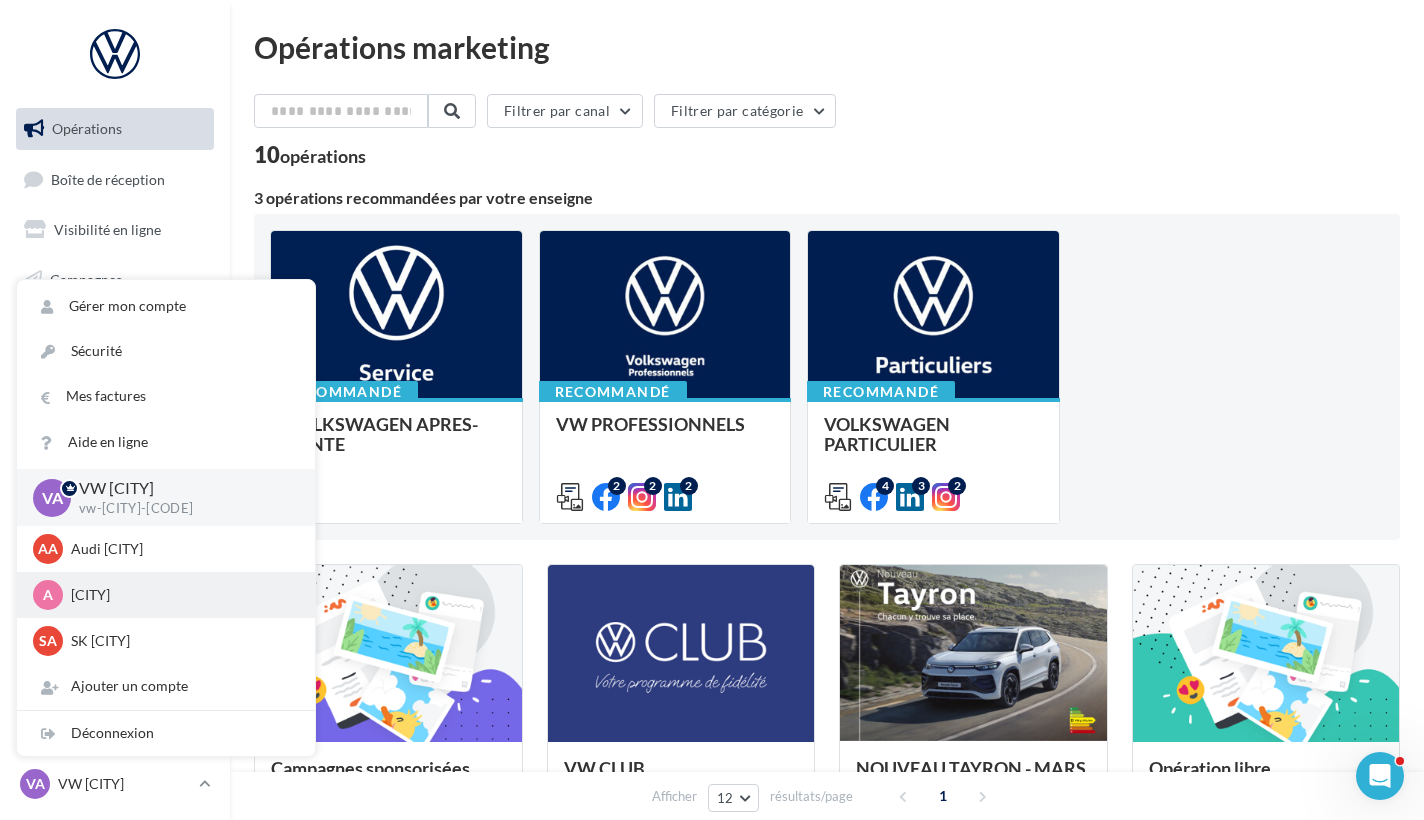 click on "[CITY]" at bounding box center (181, 549) 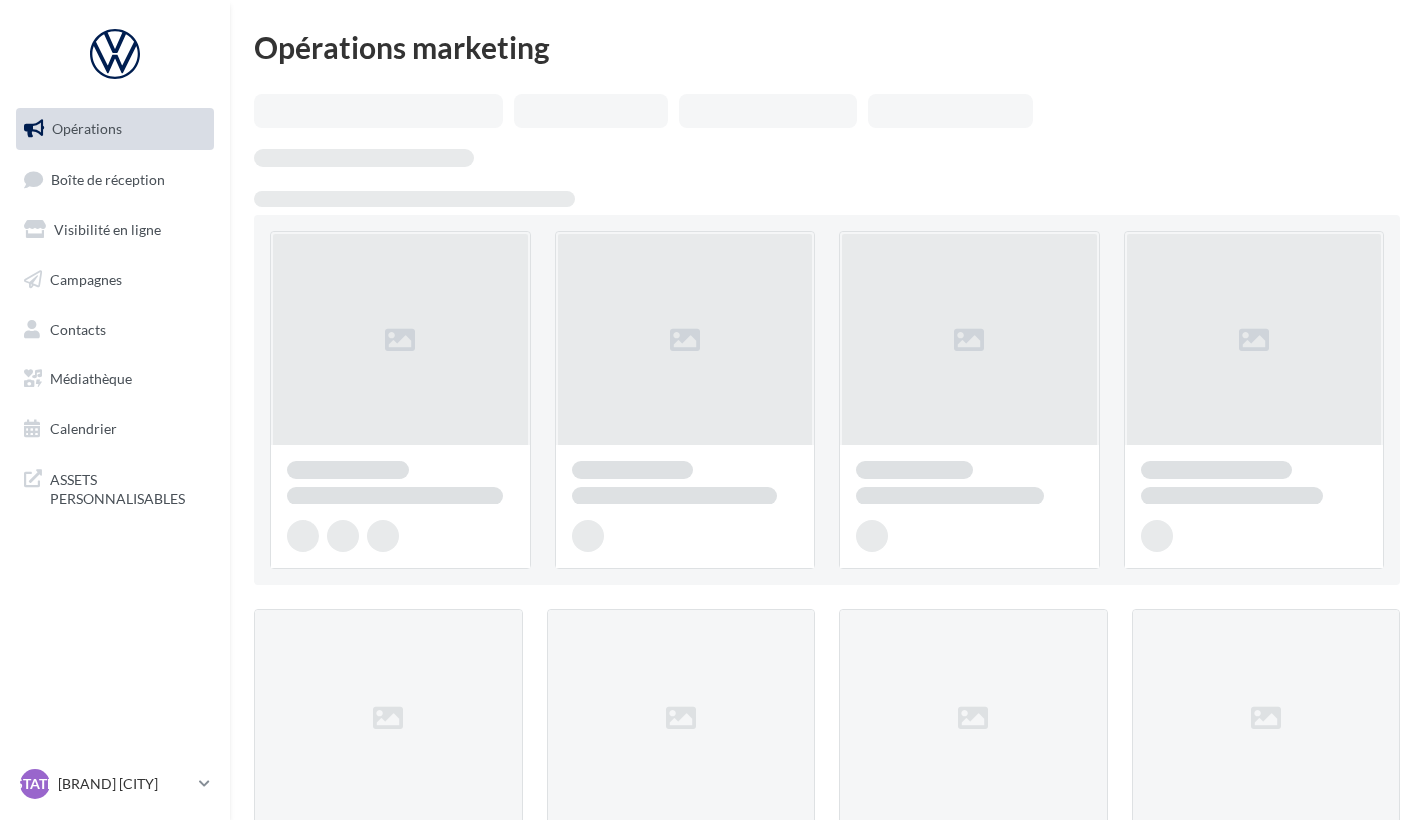 scroll, scrollTop: 0, scrollLeft: 0, axis: both 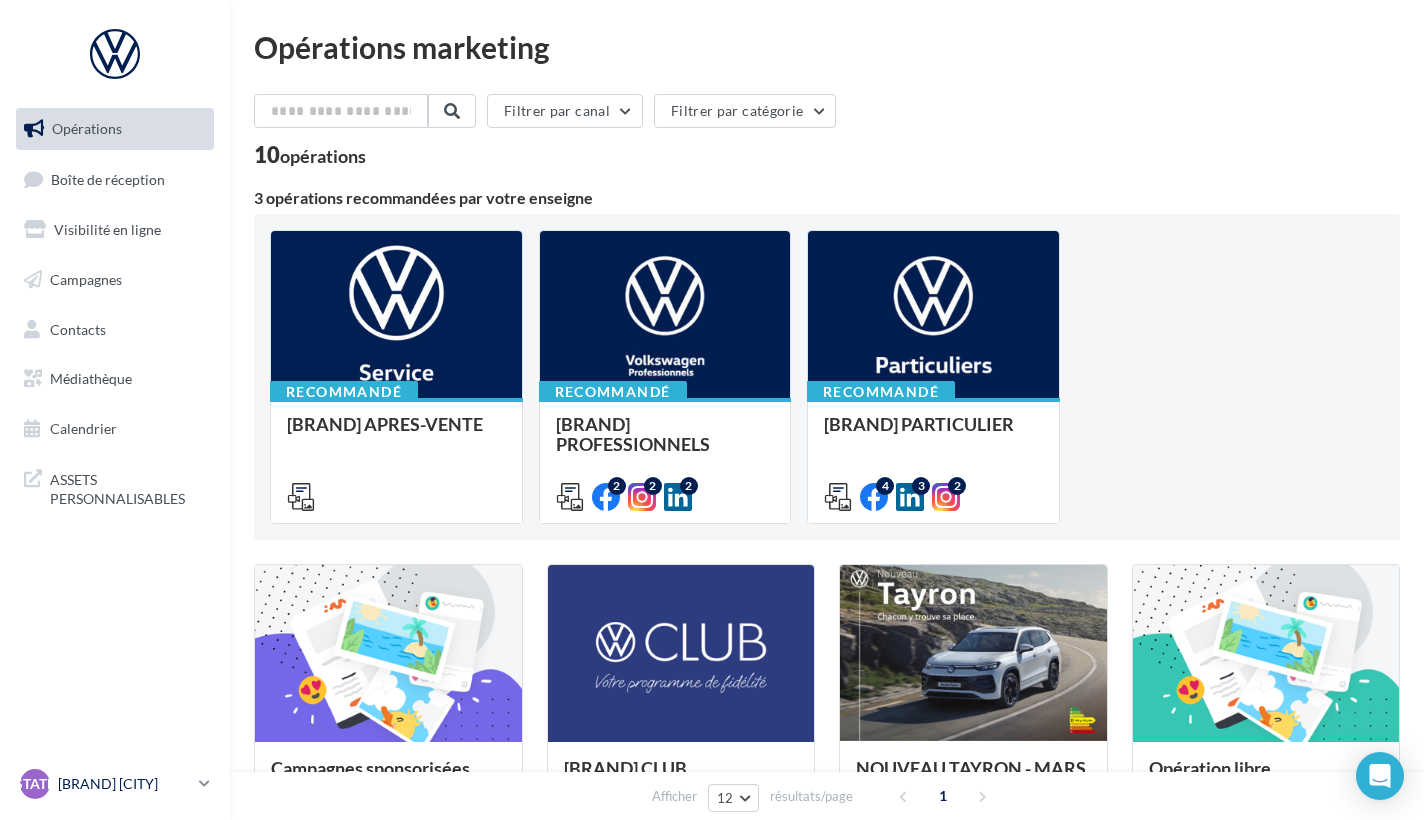 click on "VW [CITY]" at bounding box center (124, 784) 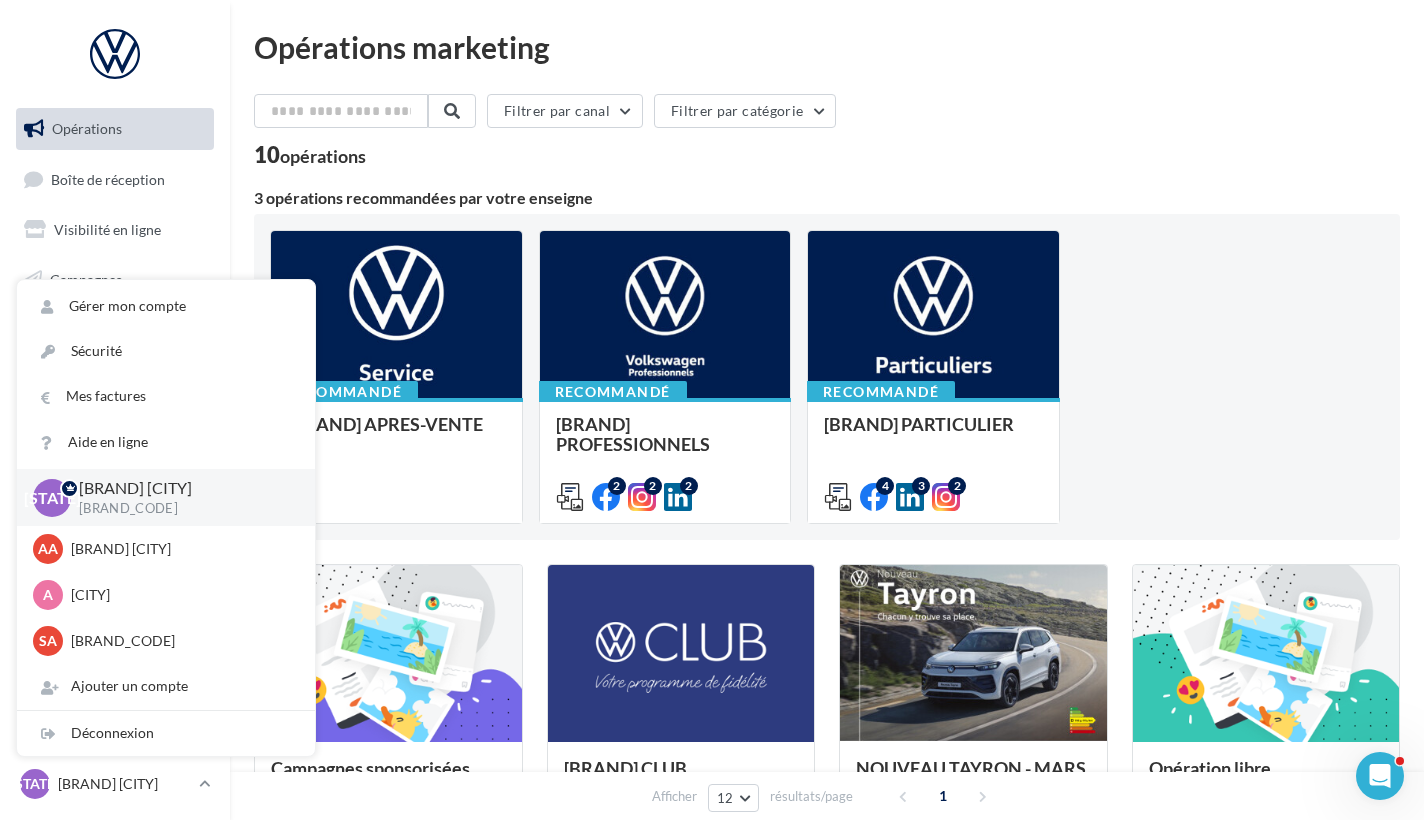 scroll, scrollTop: 0, scrollLeft: 0, axis: both 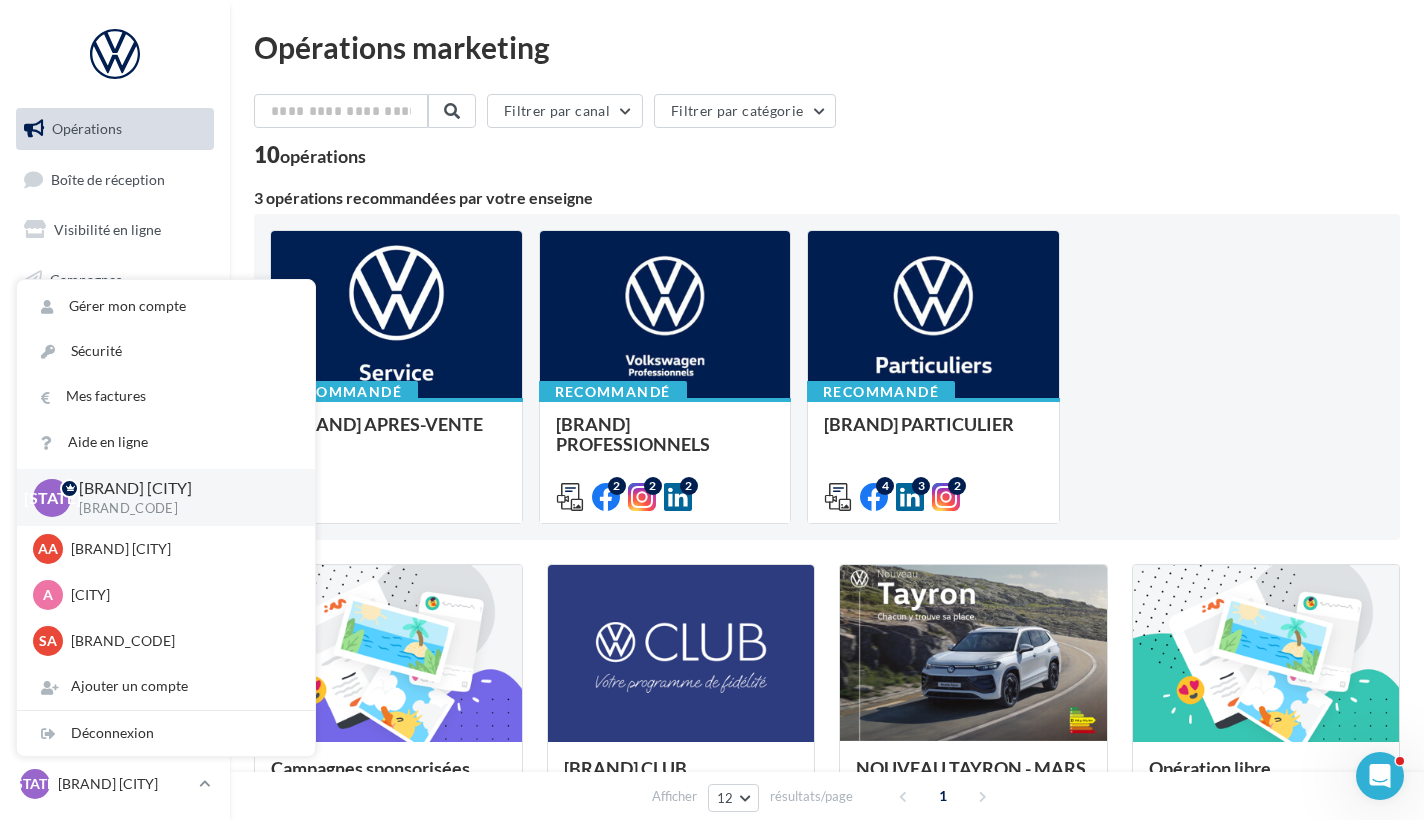 click on "VW [CITY]" at bounding box center [181, 488] 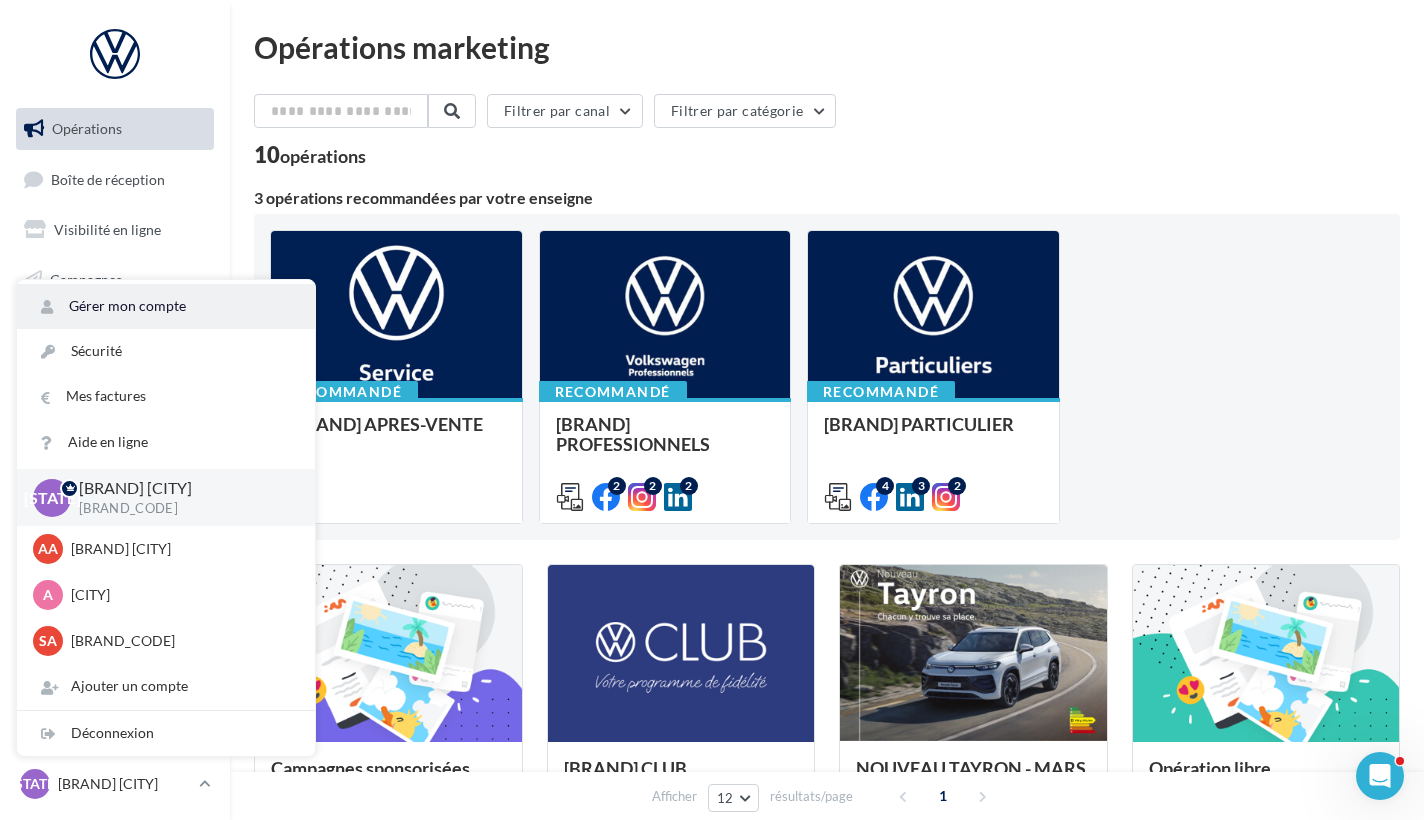 click on "Gérer mon compte" at bounding box center [166, 306] 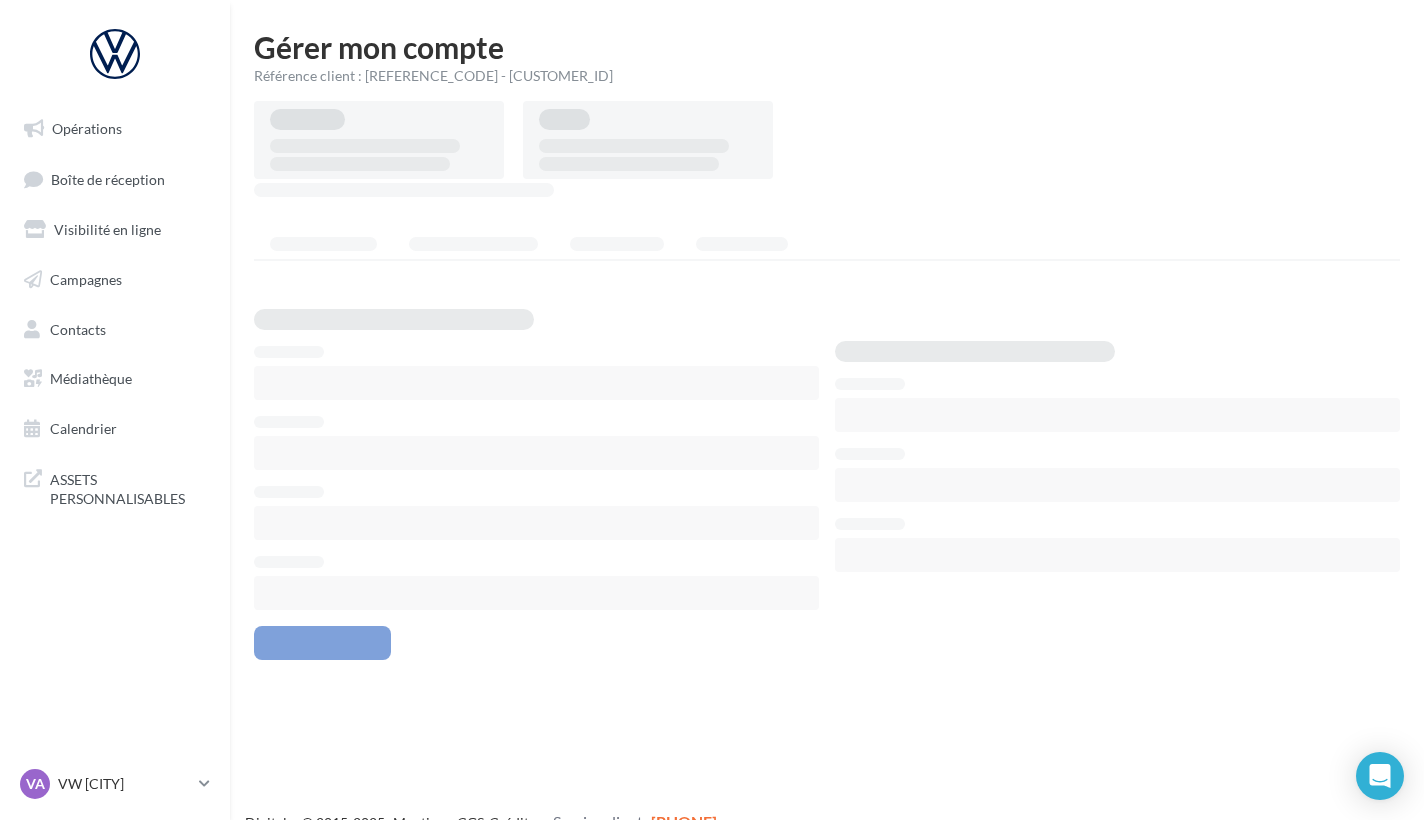 scroll, scrollTop: 0, scrollLeft: 0, axis: both 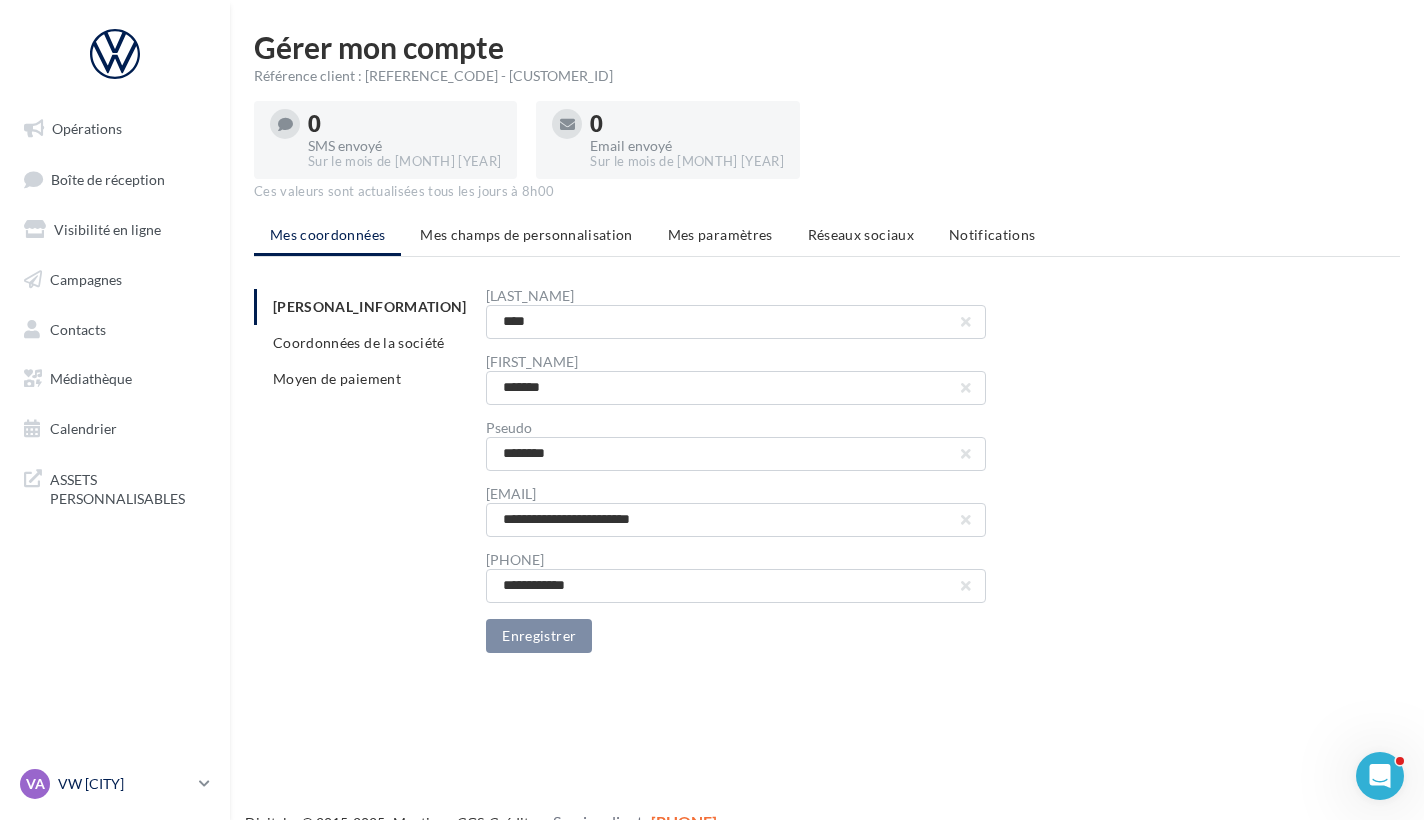 click on "VW [CITY]" at bounding box center (124, 784) 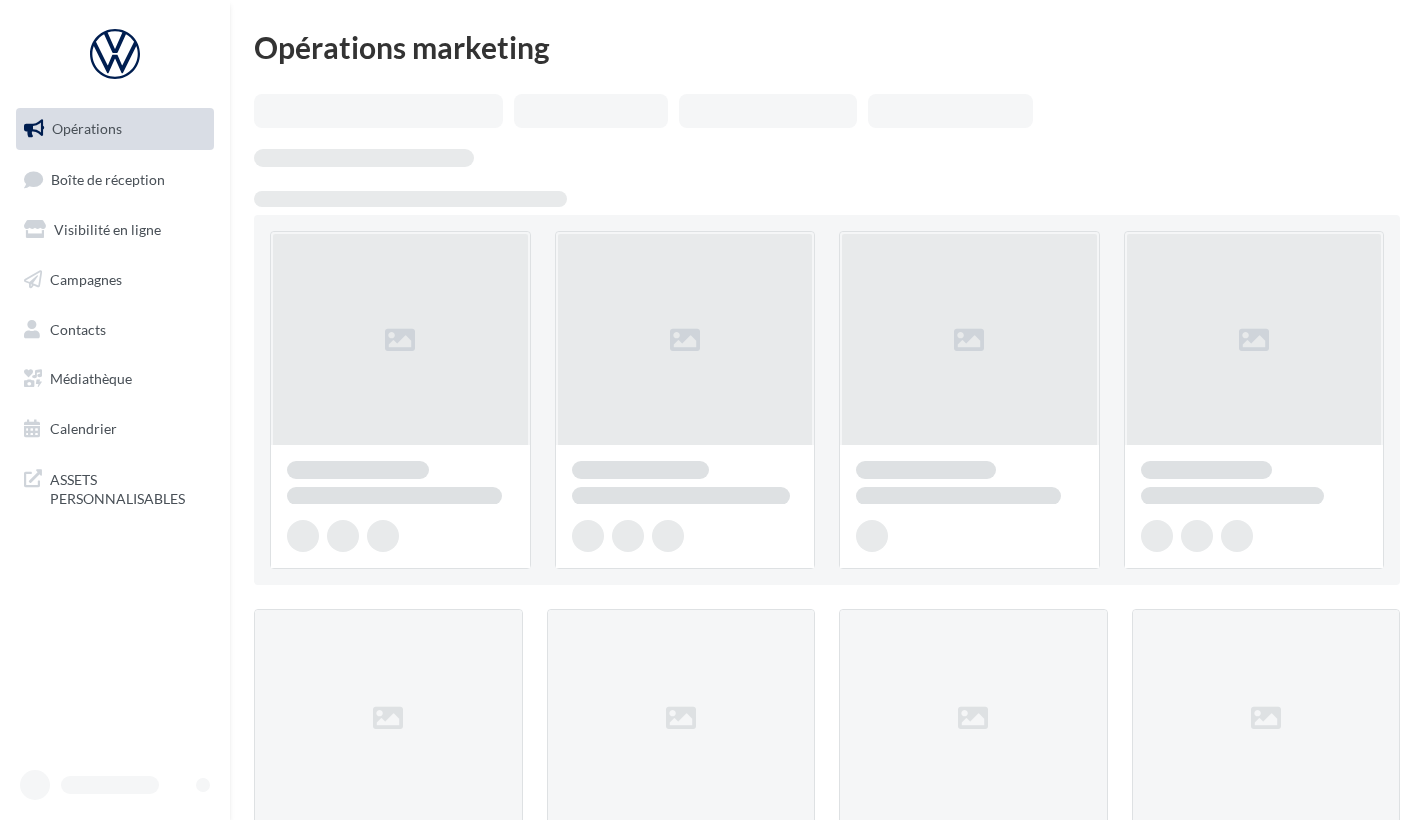 scroll, scrollTop: 0, scrollLeft: 0, axis: both 